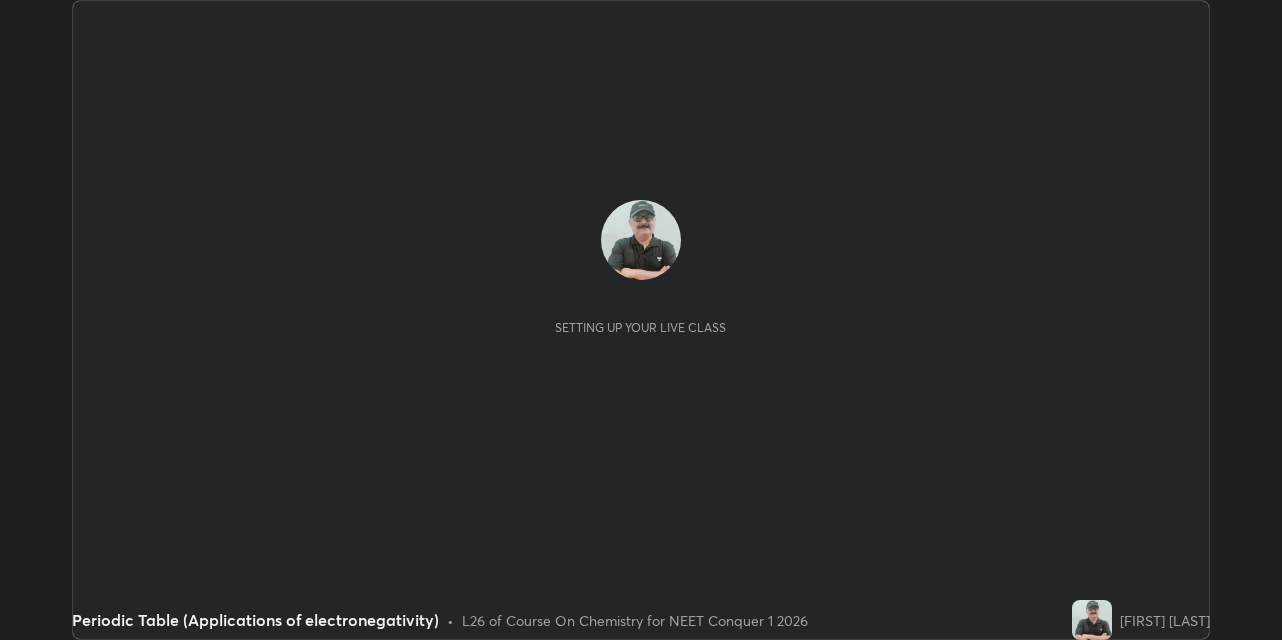 scroll, scrollTop: 0, scrollLeft: 0, axis: both 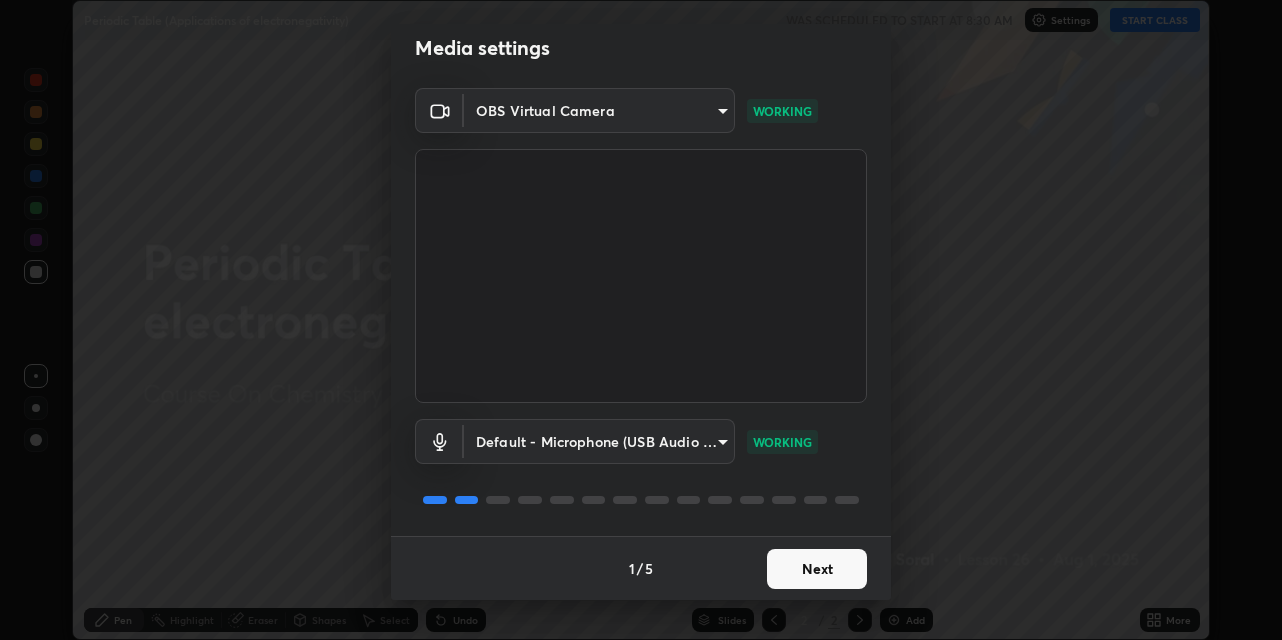 click on "Next" at bounding box center [817, 569] 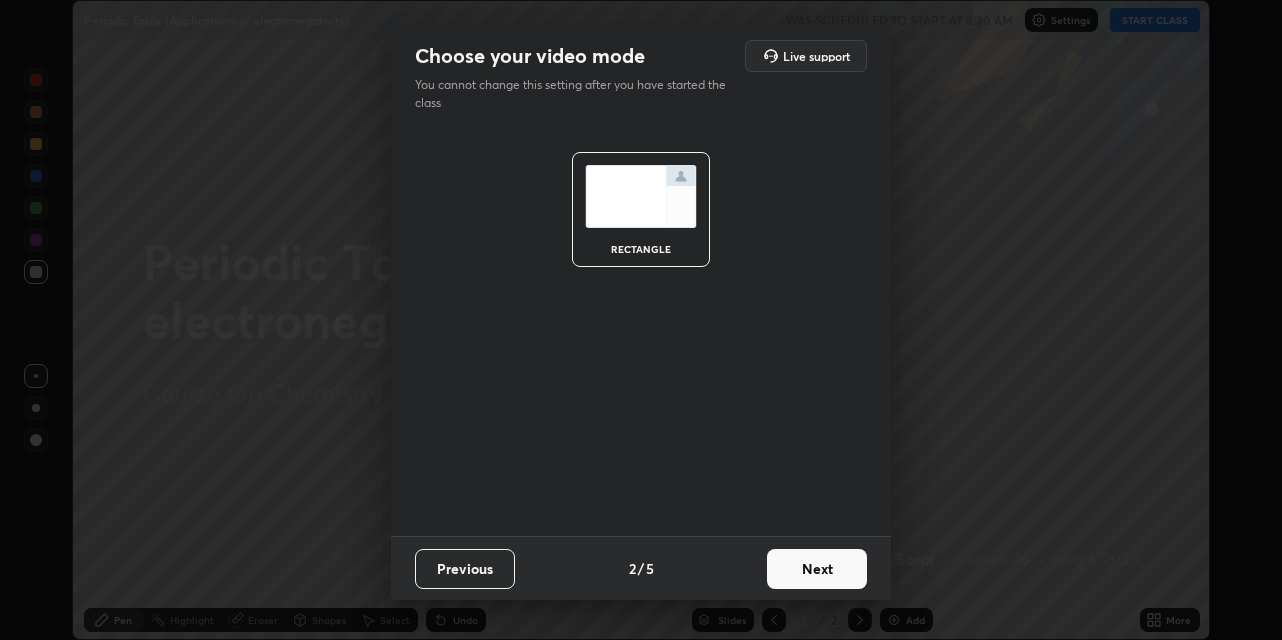 scroll, scrollTop: 0, scrollLeft: 0, axis: both 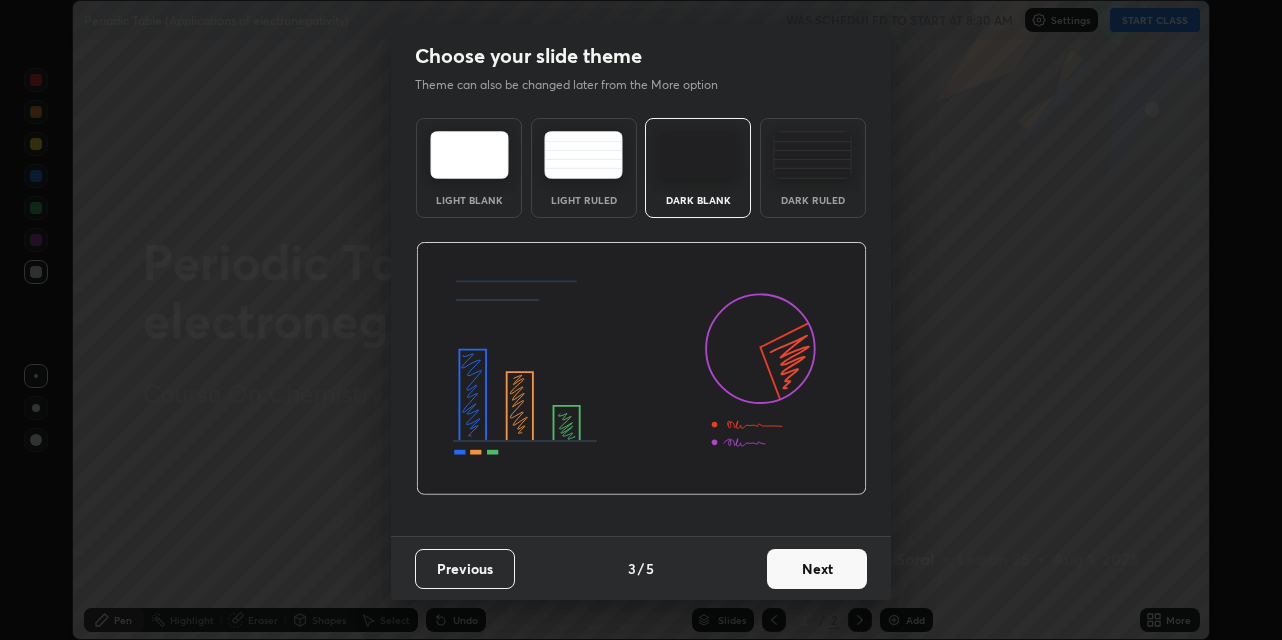click on "Next" at bounding box center [817, 569] 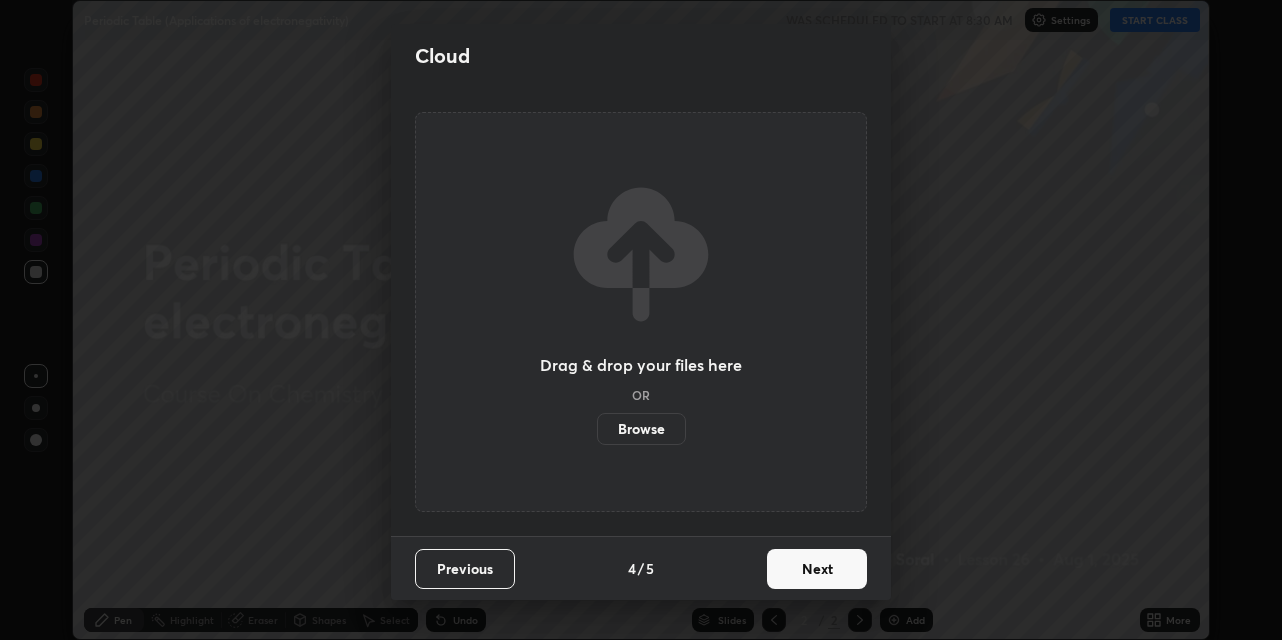click on "Next" at bounding box center (817, 569) 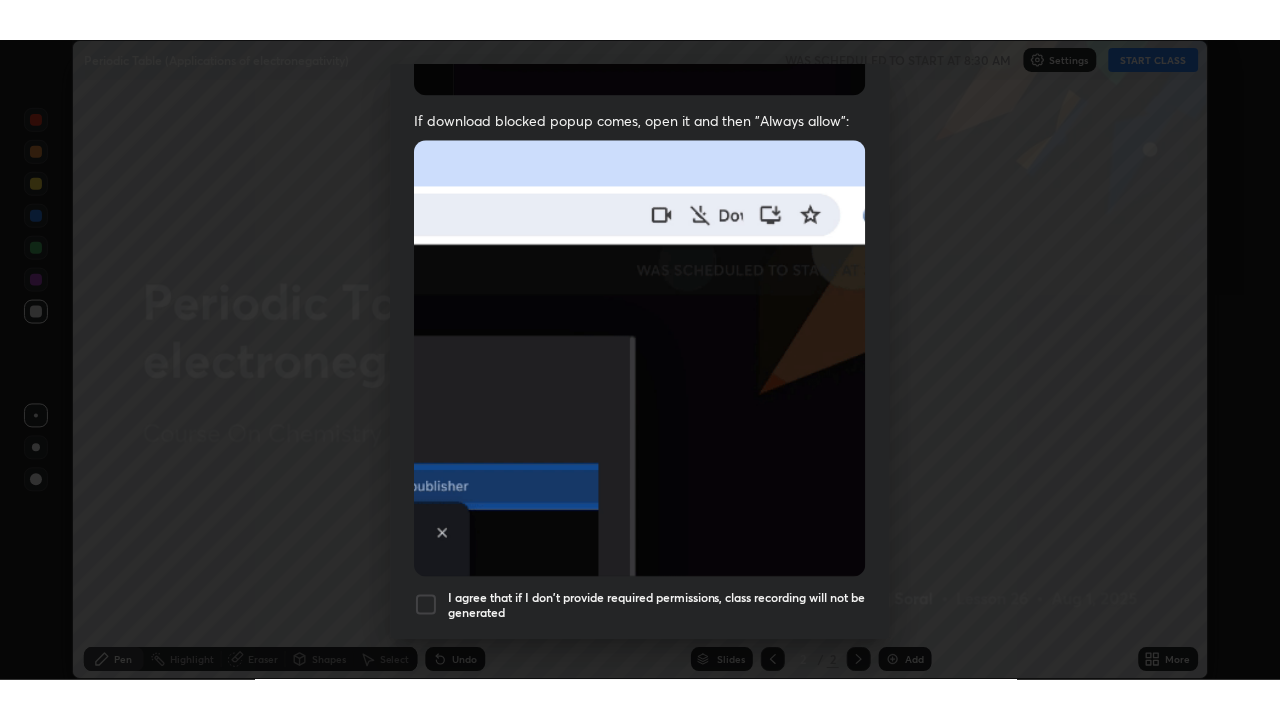 scroll, scrollTop: 424, scrollLeft: 0, axis: vertical 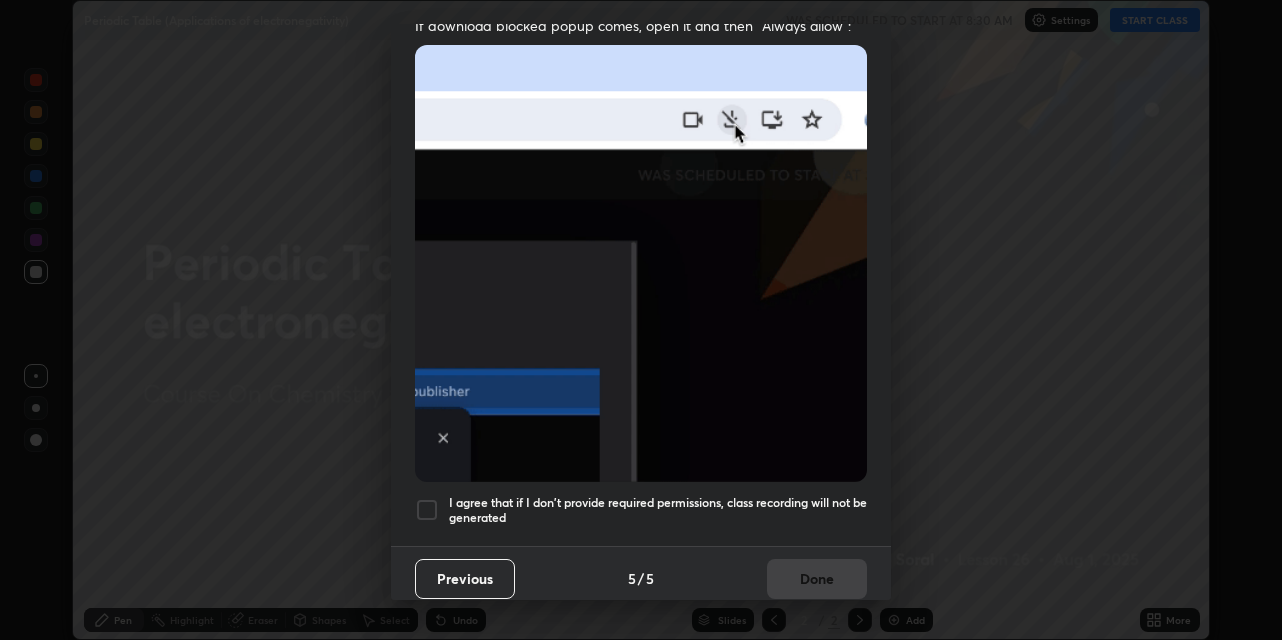click at bounding box center (427, 510) 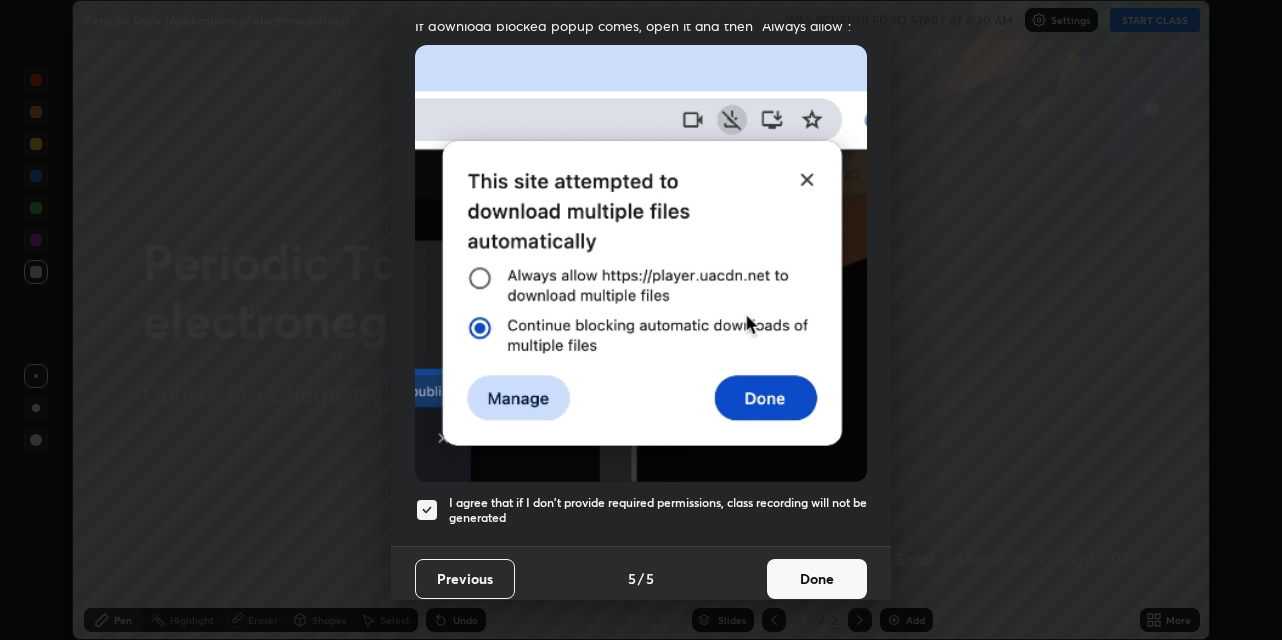 click on "Done" at bounding box center (817, 579) 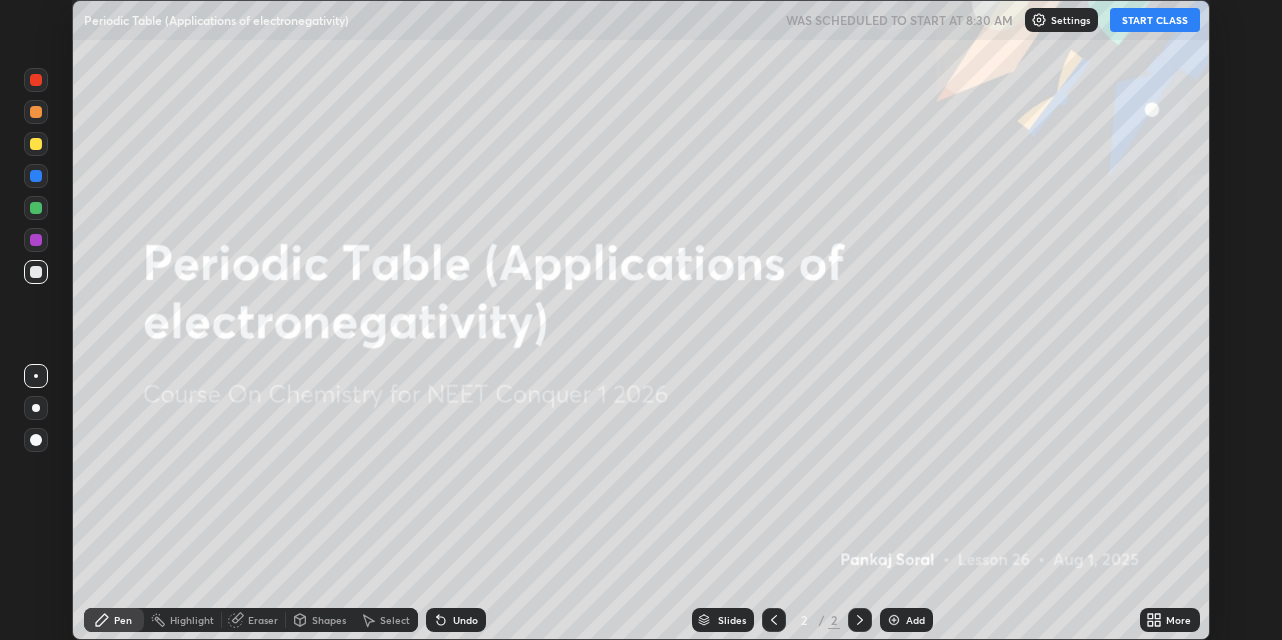click on "START CLASS" at bounding box center [1155, 20] 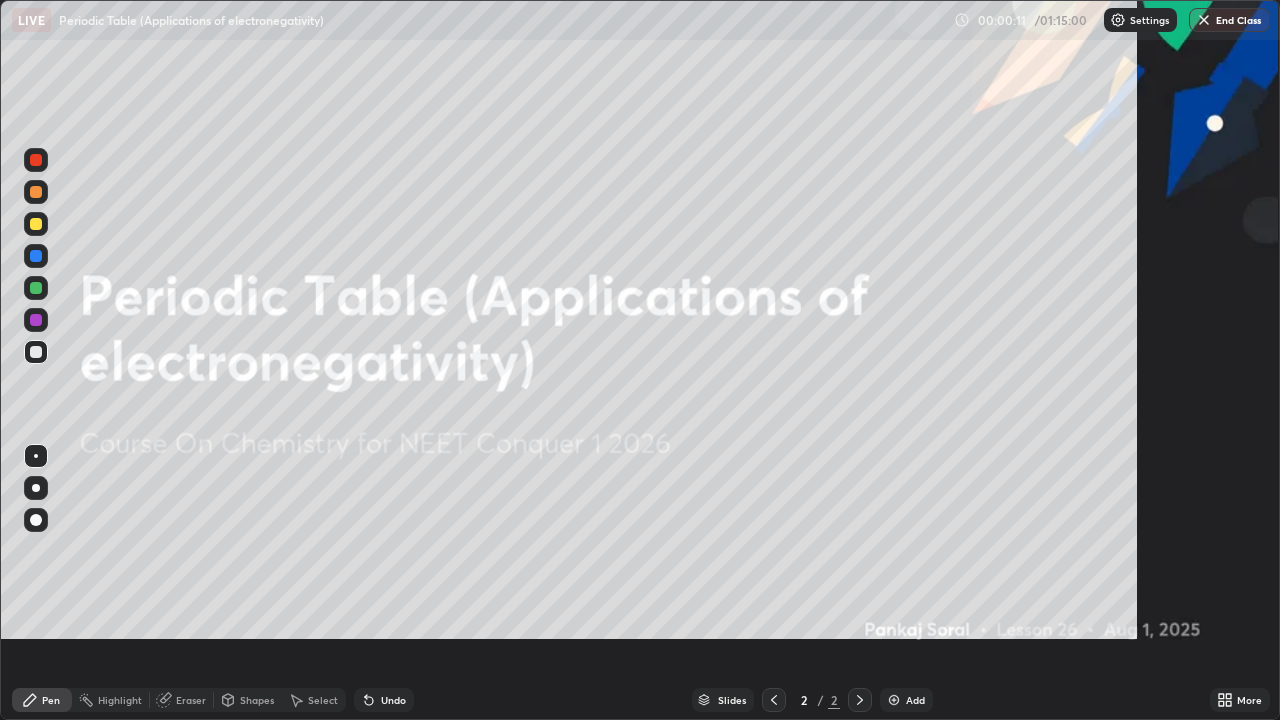 scroll, scrollTop: 99280, scrollLeft: 98720, axis: both 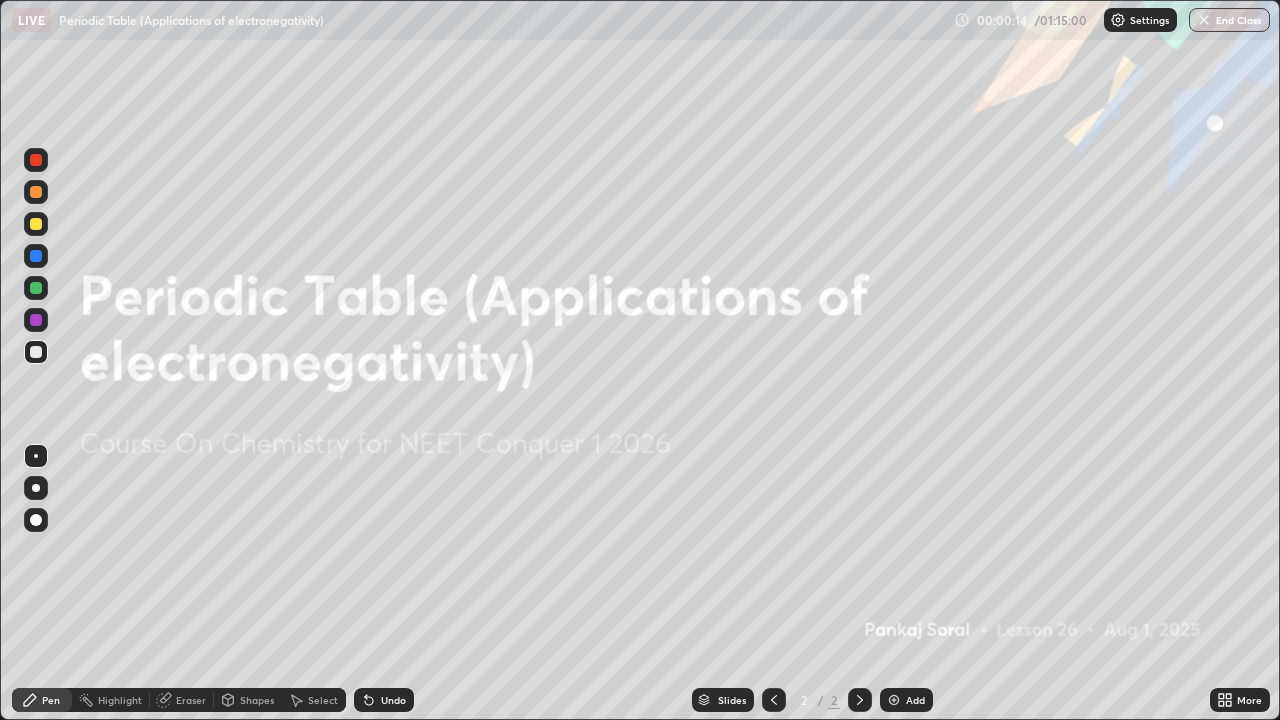 click 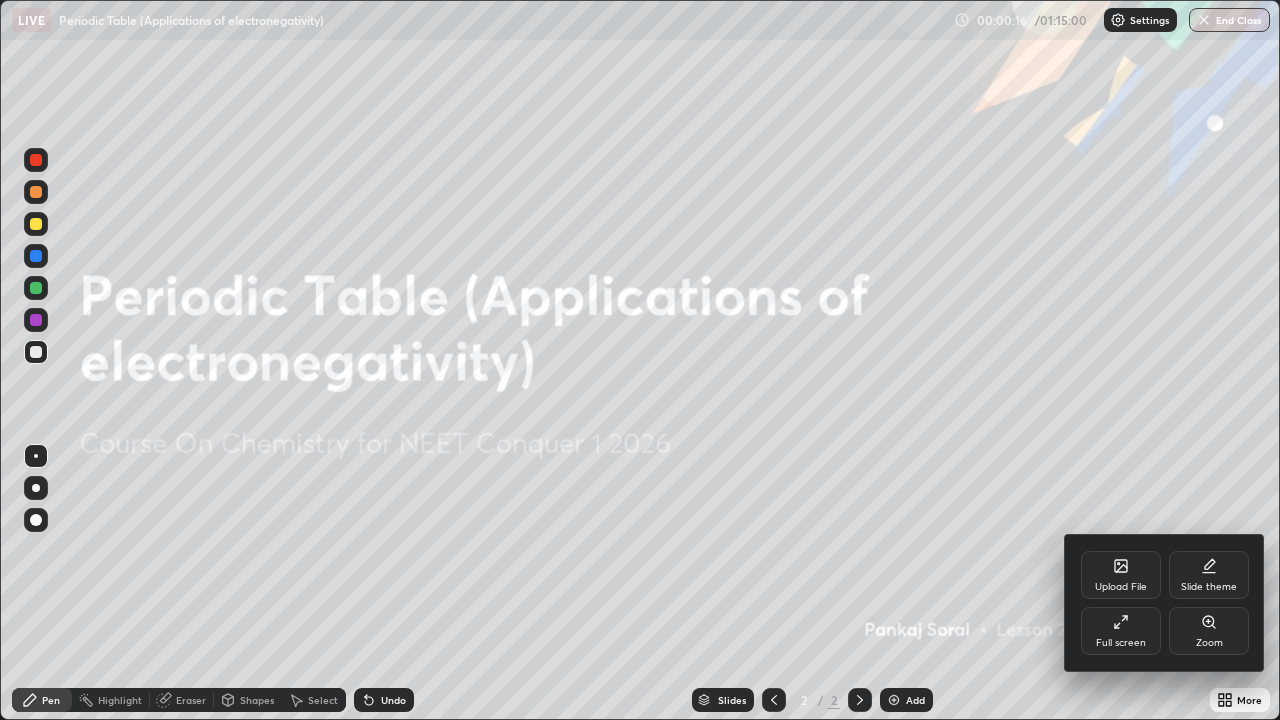 click on "Full screen" at bounding box center (1121, 643) 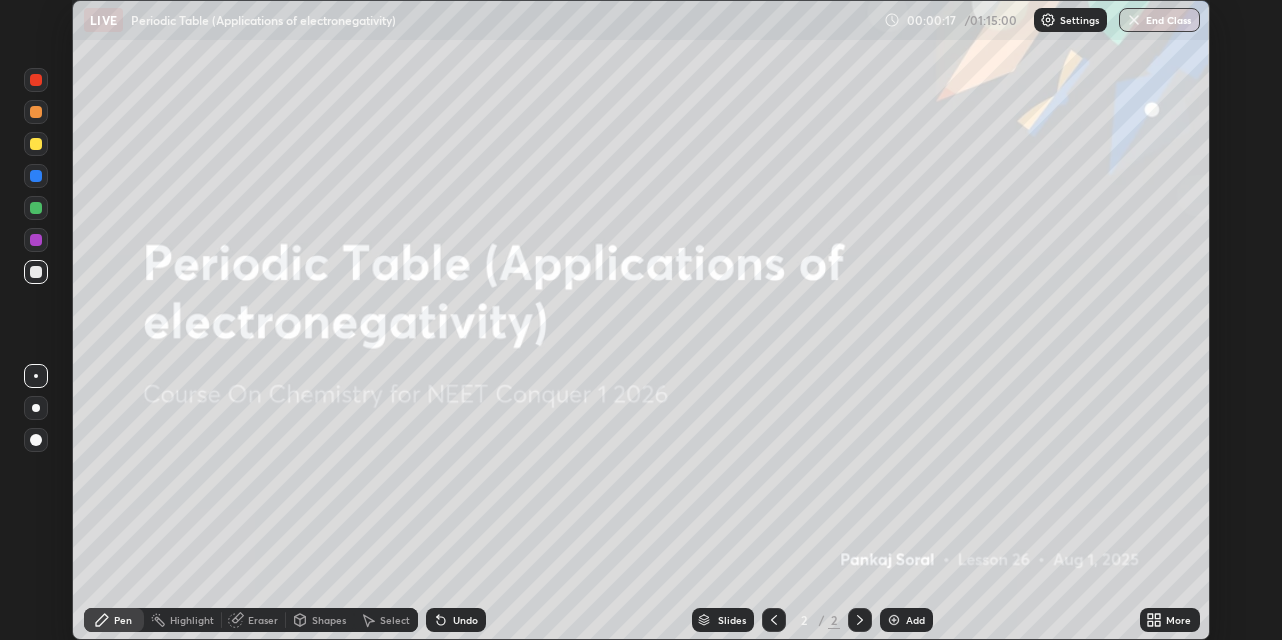scroll, scrollTop: 99360, scrollLeft: 98718, axis: both 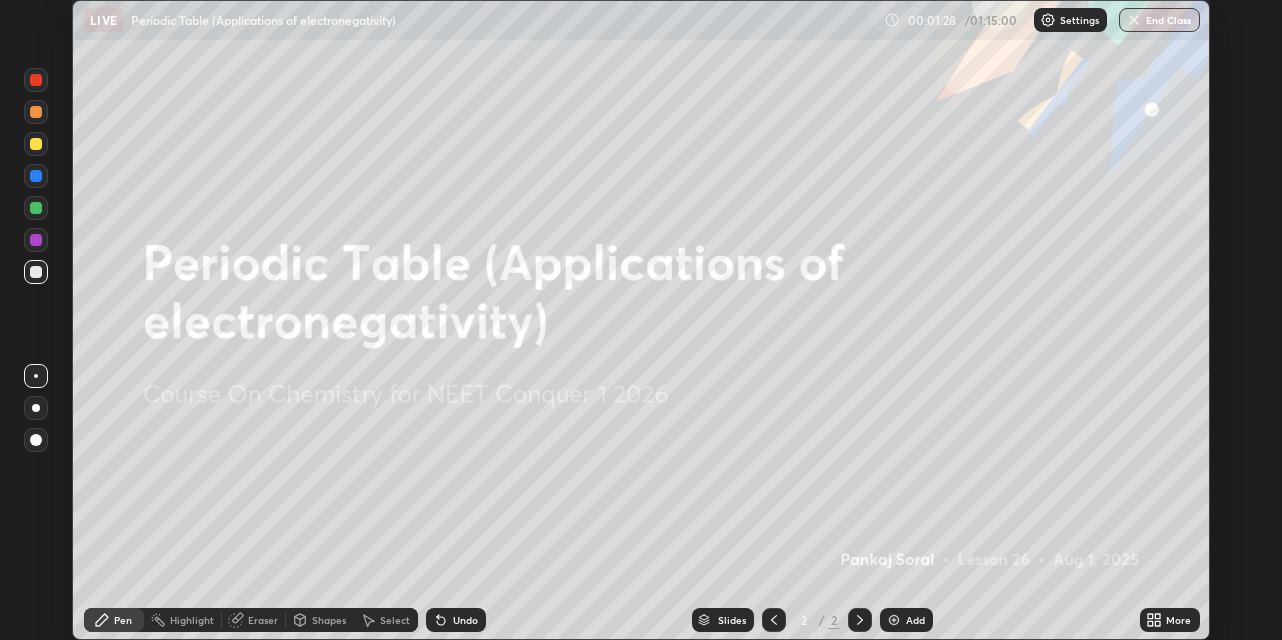 click on "Setting up your live class" at bounding box center [641, 320] 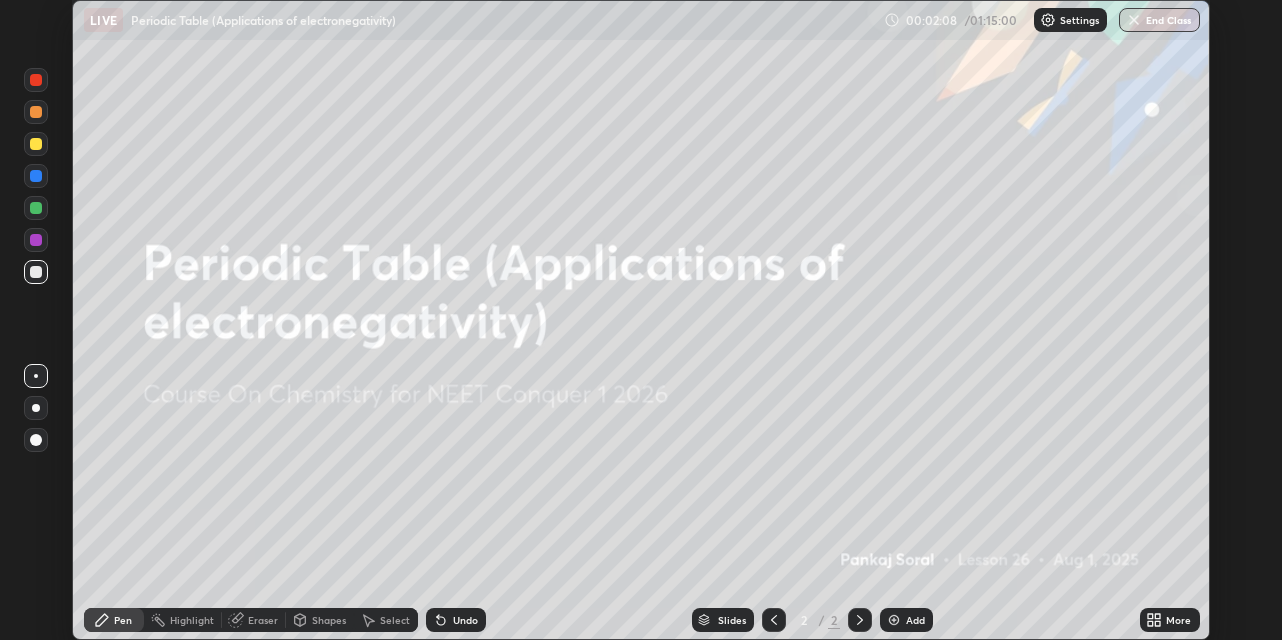 click on "Setting up your live class" at bounding box center (641, 320) 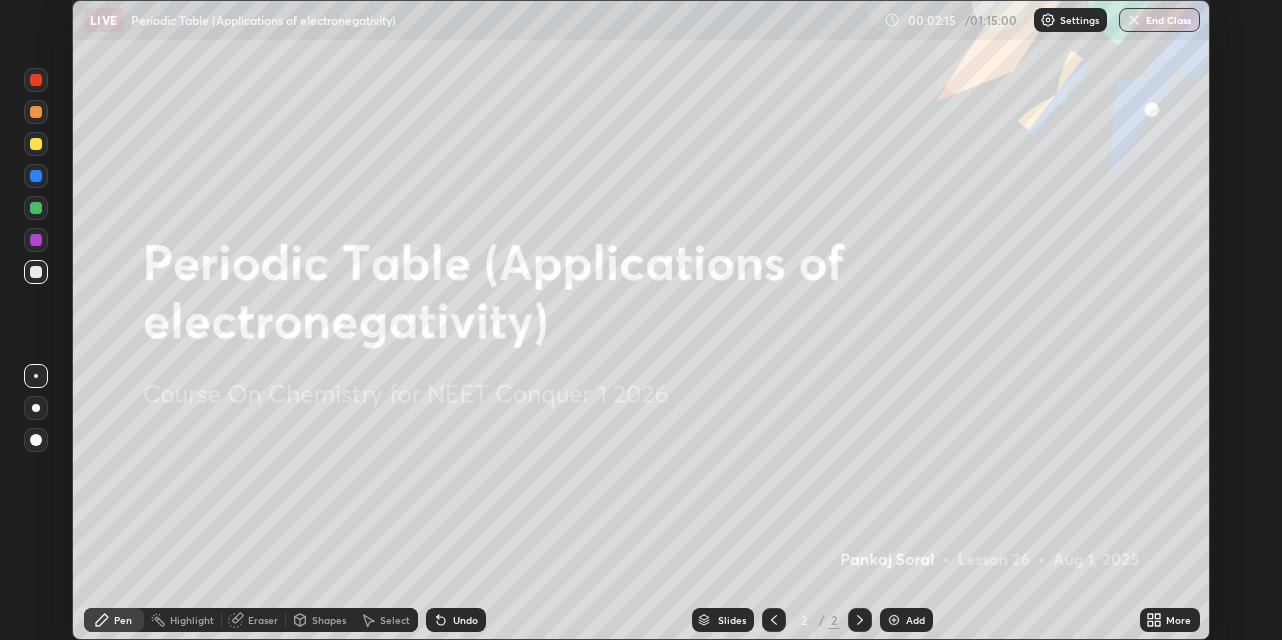 click on "Setting up your live class" at bounding box center [641, 320] 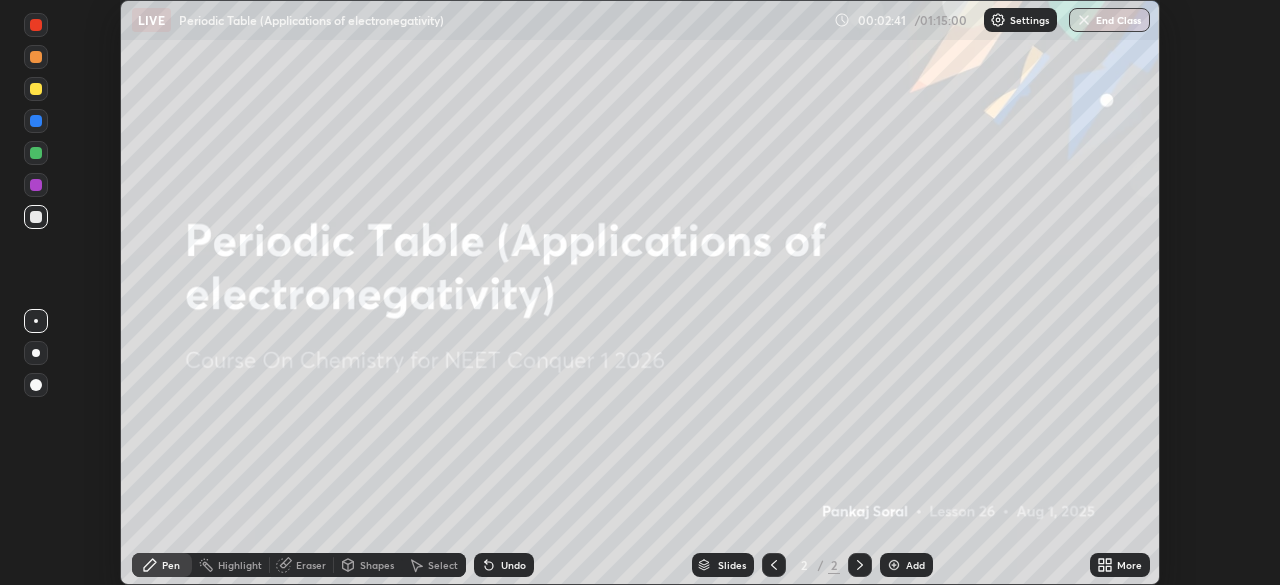 scroll, scrollTop: 585, scrollLeft: 1280, axis: both 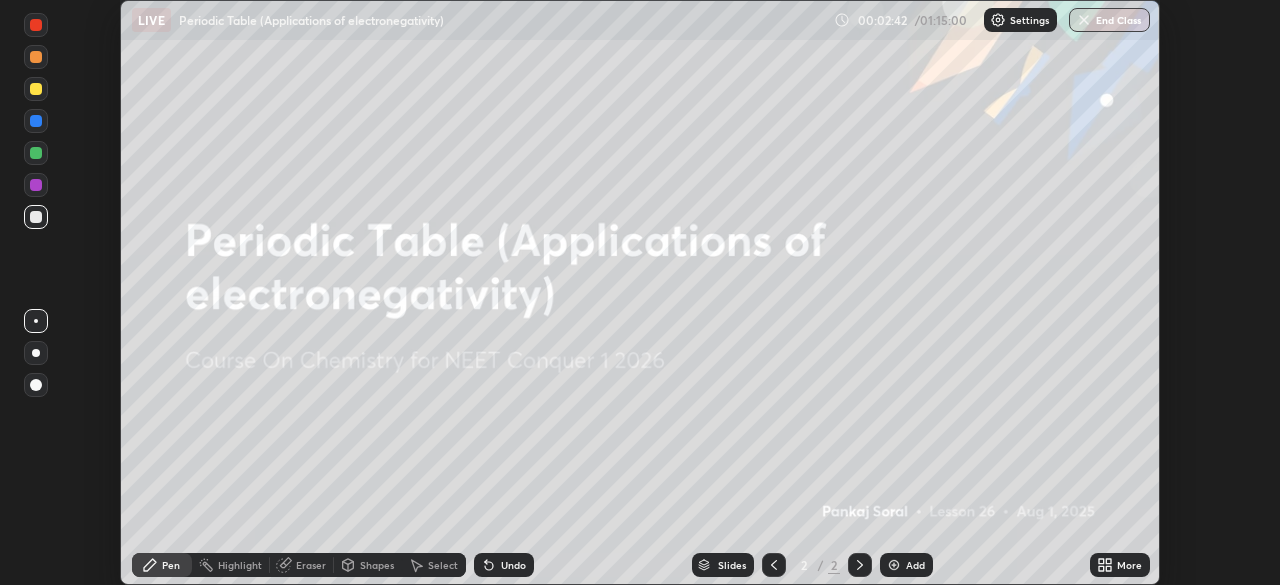 click 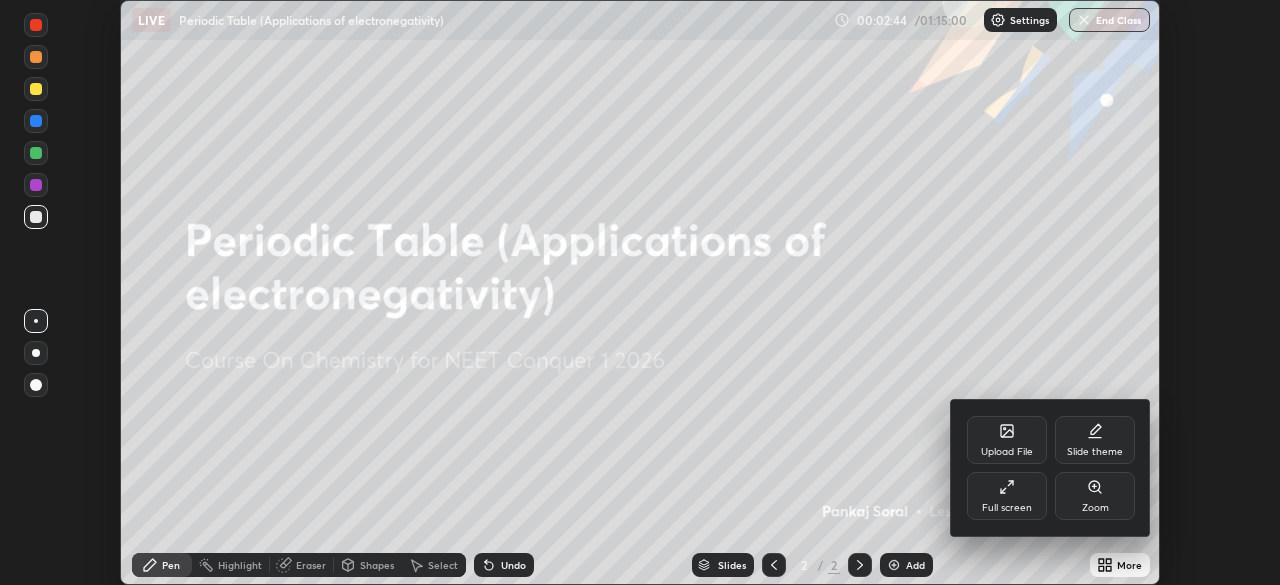 click on "Full screen" at bounding box center [1007, 496] 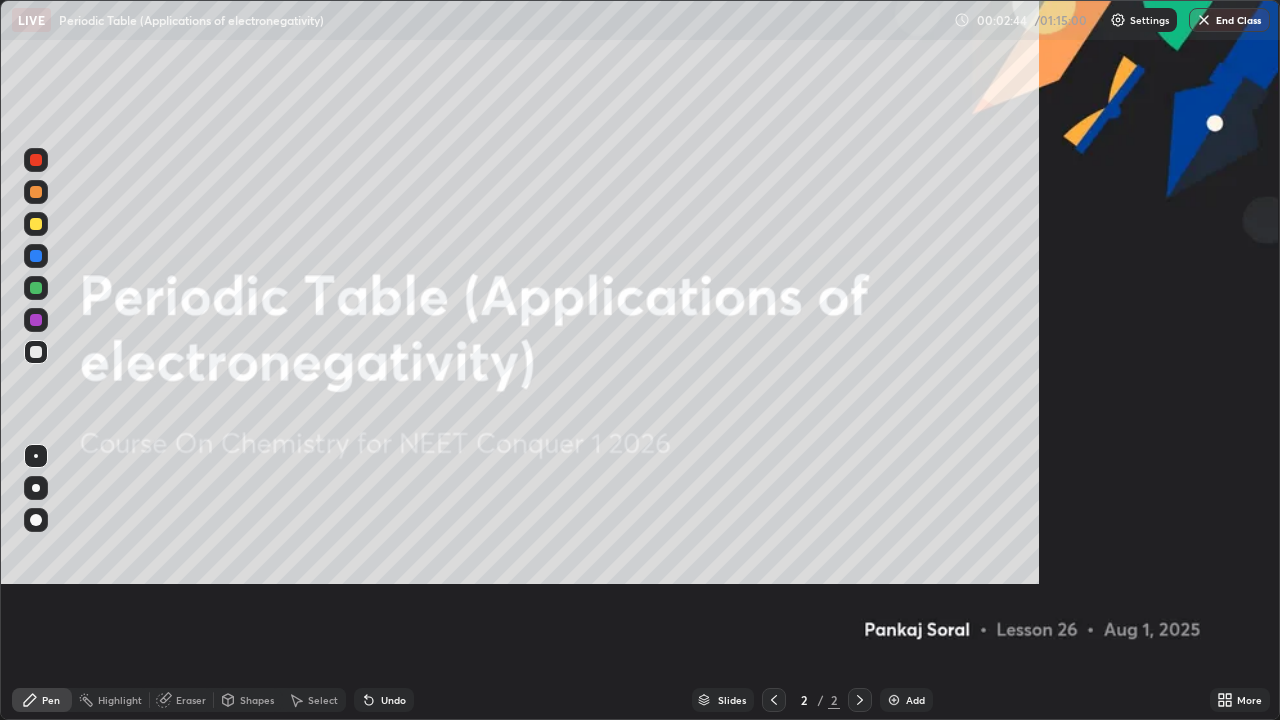 scroll, scrollTop: 99280, scrollLeft: 98720, axis: both 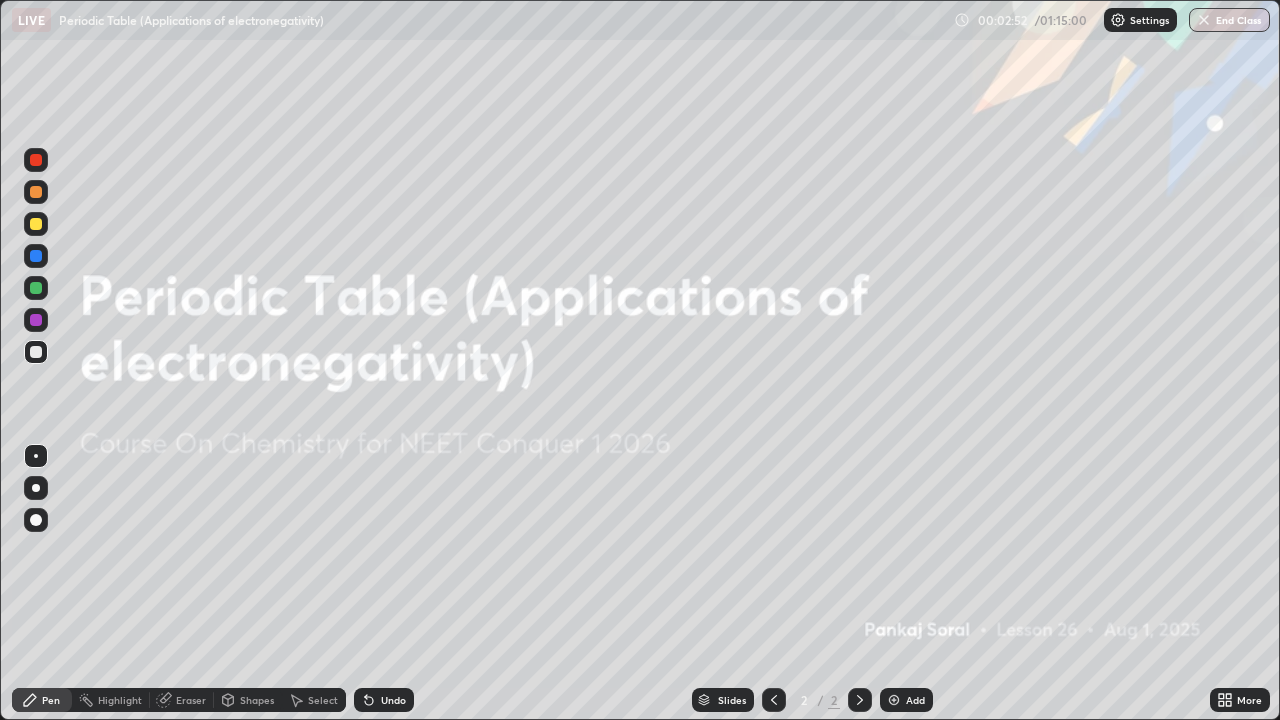 click at bounding box center [894, 700] 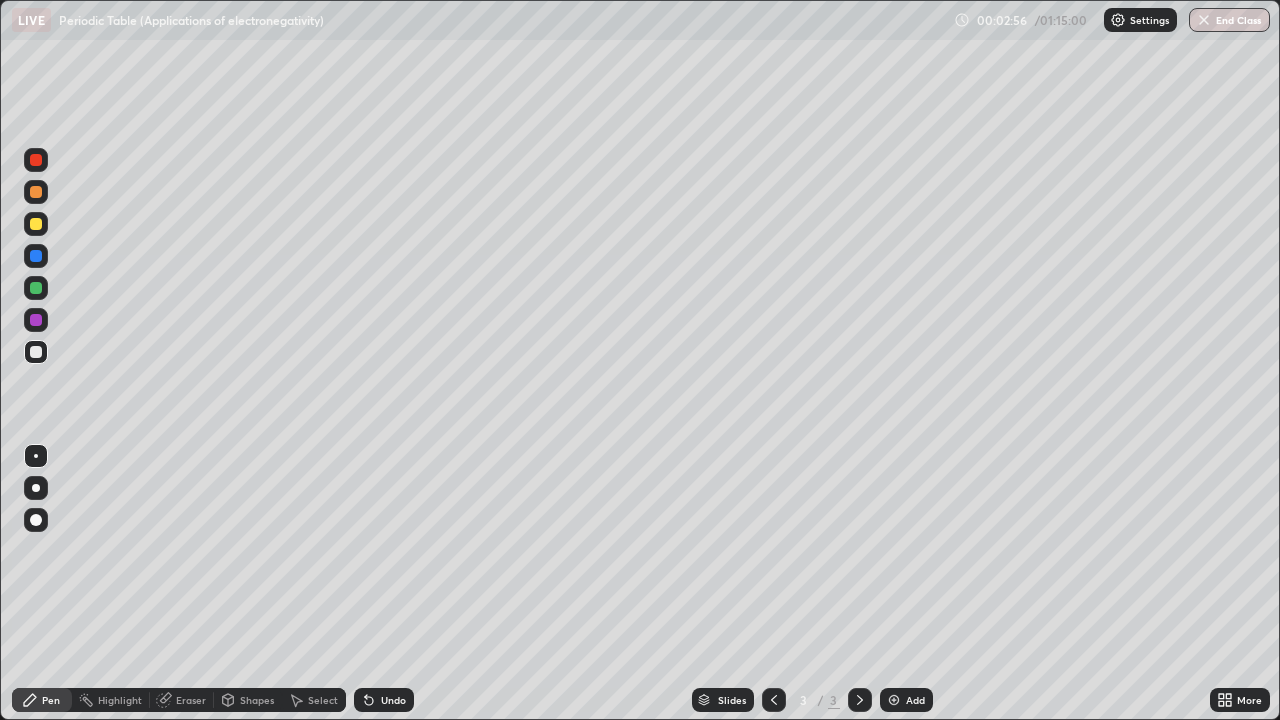 click at bounding box center [36, 224] 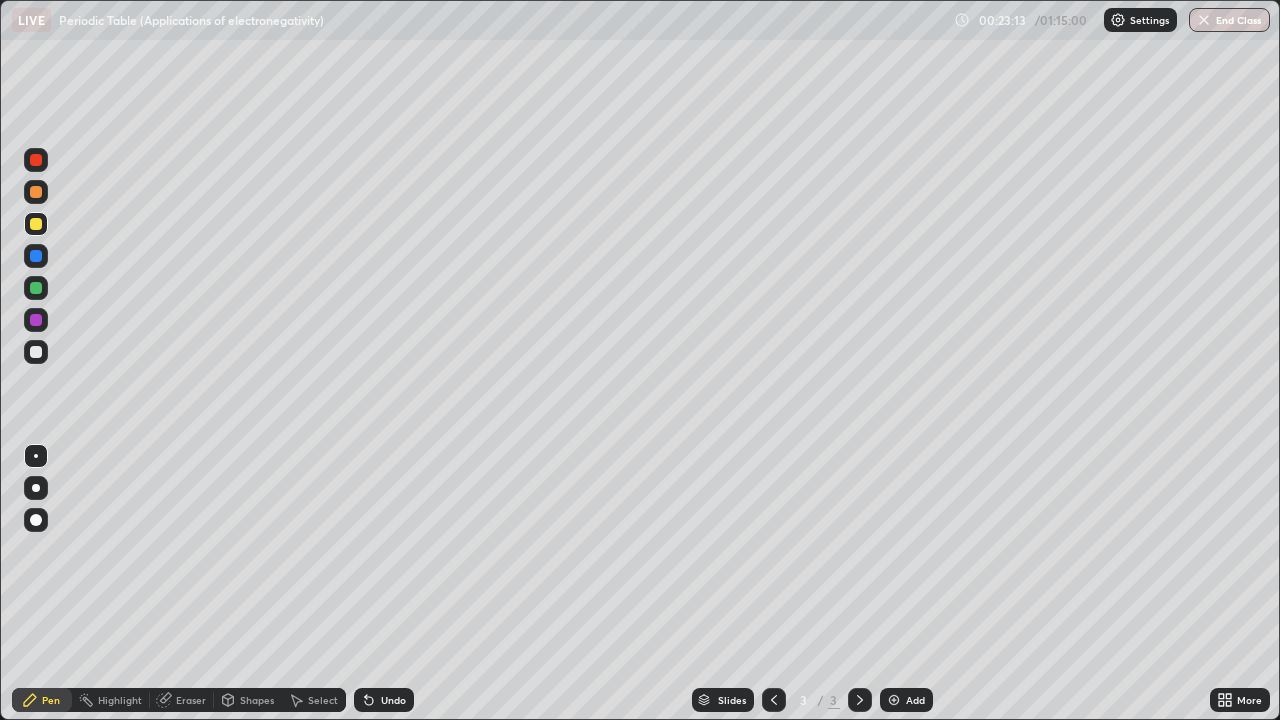 click on "Add" at bounding box center (915, 700) 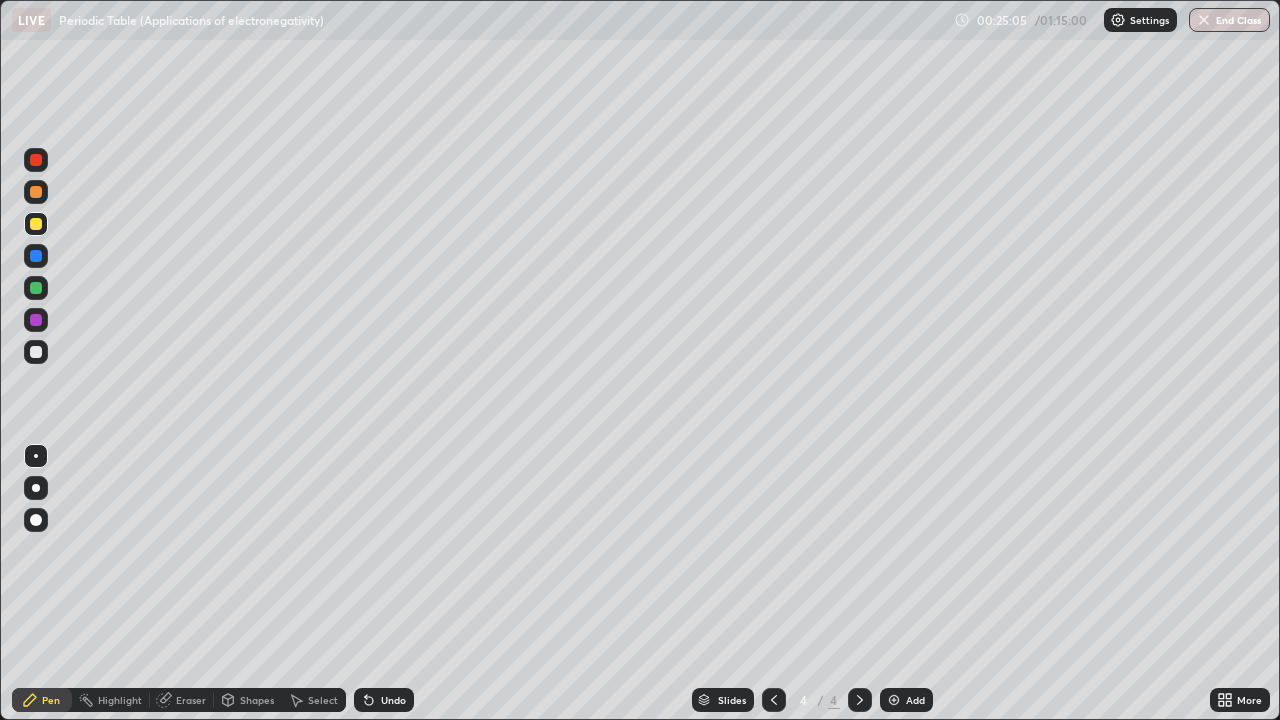 click on "Eraser" at bounding box center [191, 700] 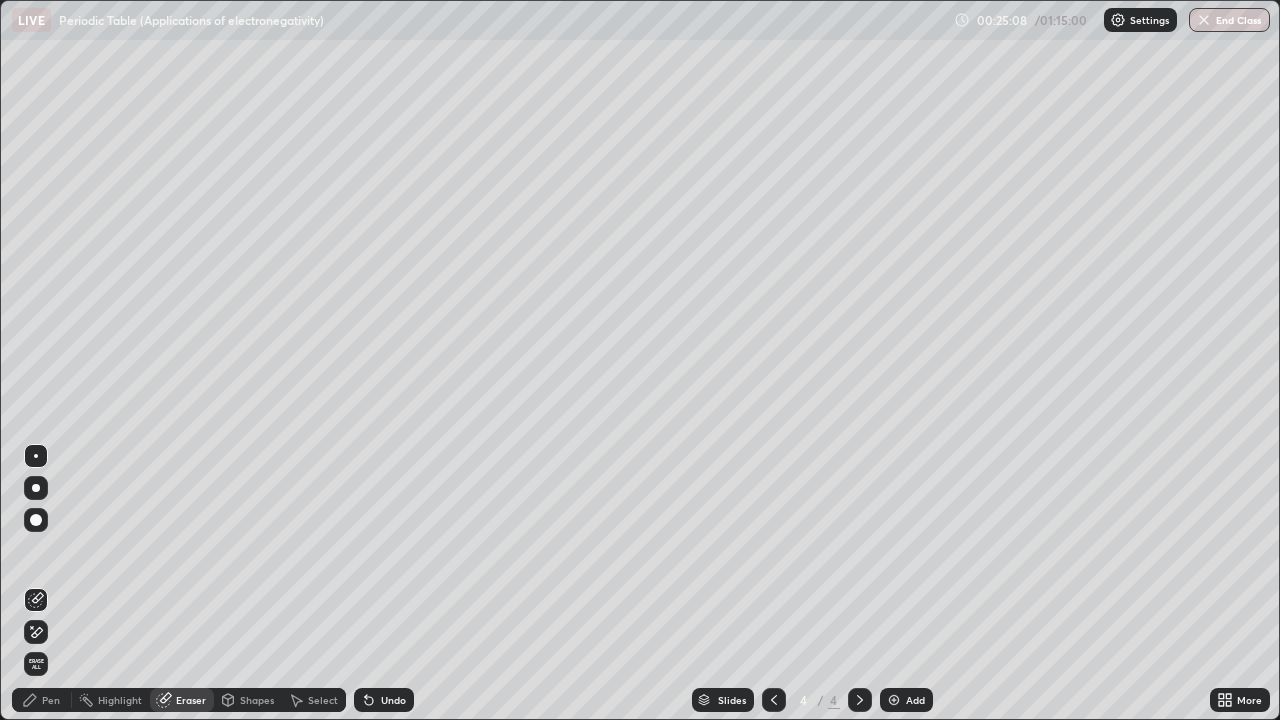 click on "Pen" at bounding box center [51, 700] 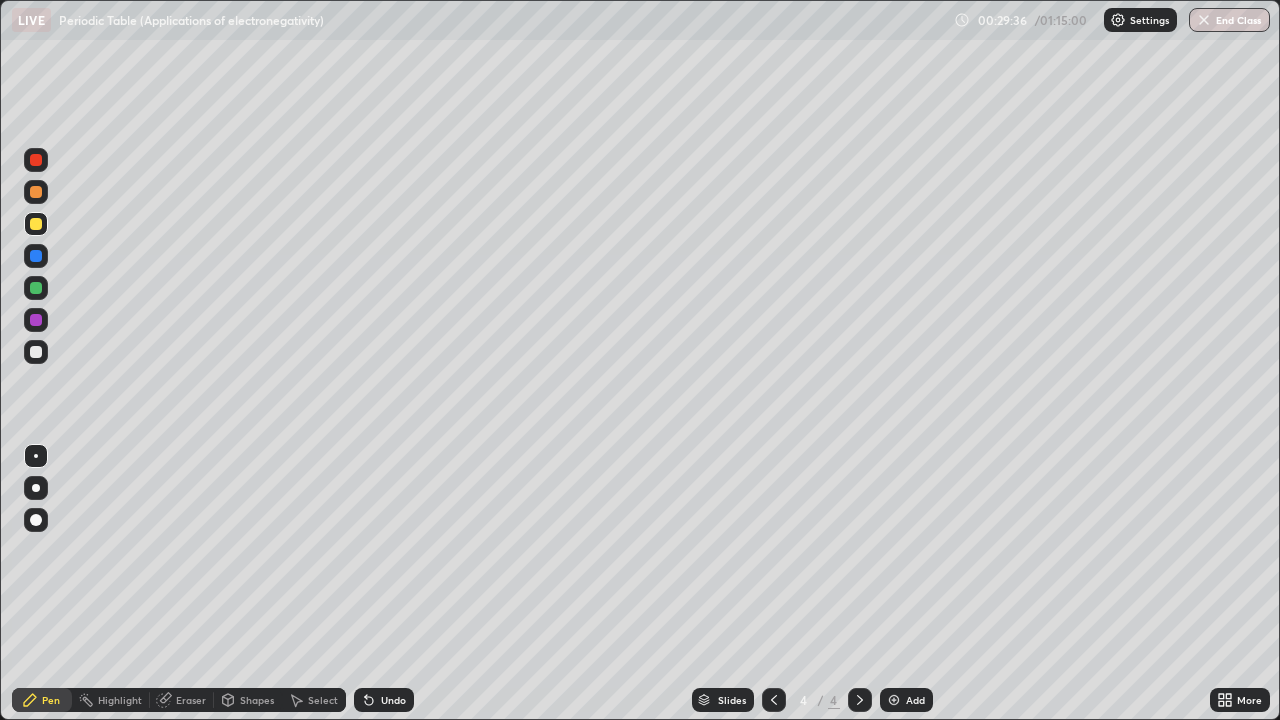 click on "Eraser" at bounding box center [182, 700] 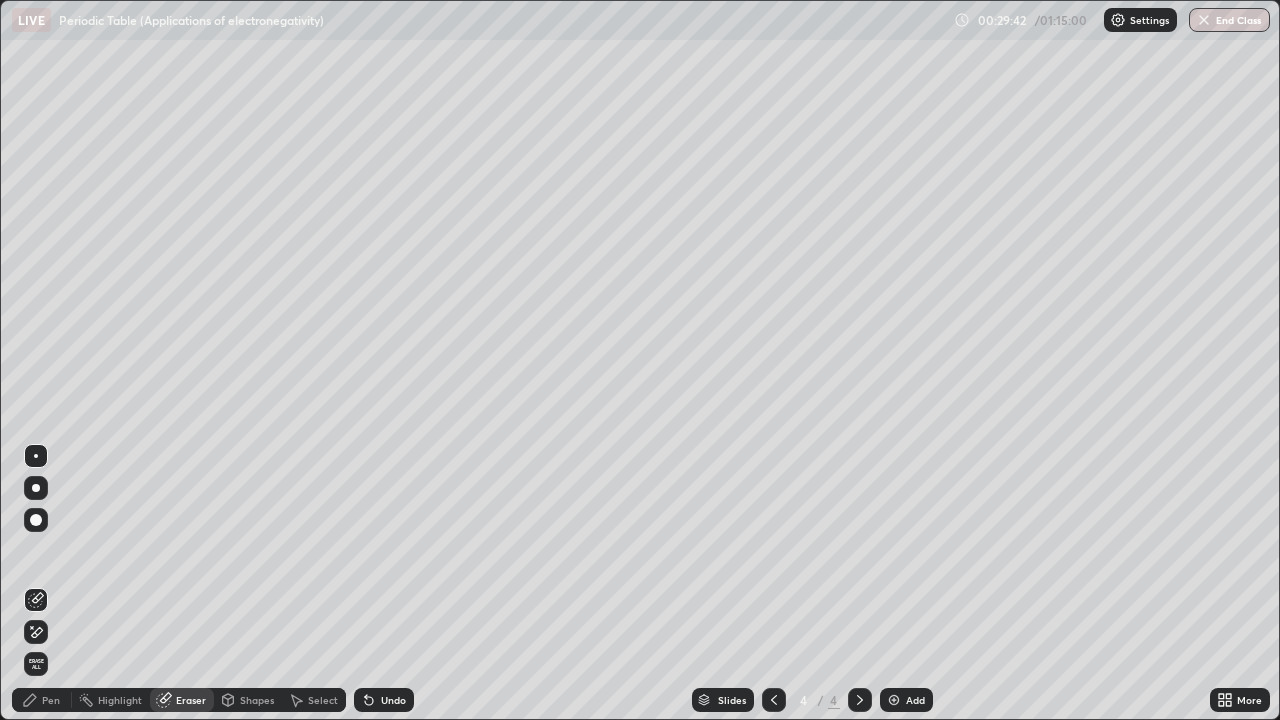 click on "Pen" at bounding box center [51, 700] 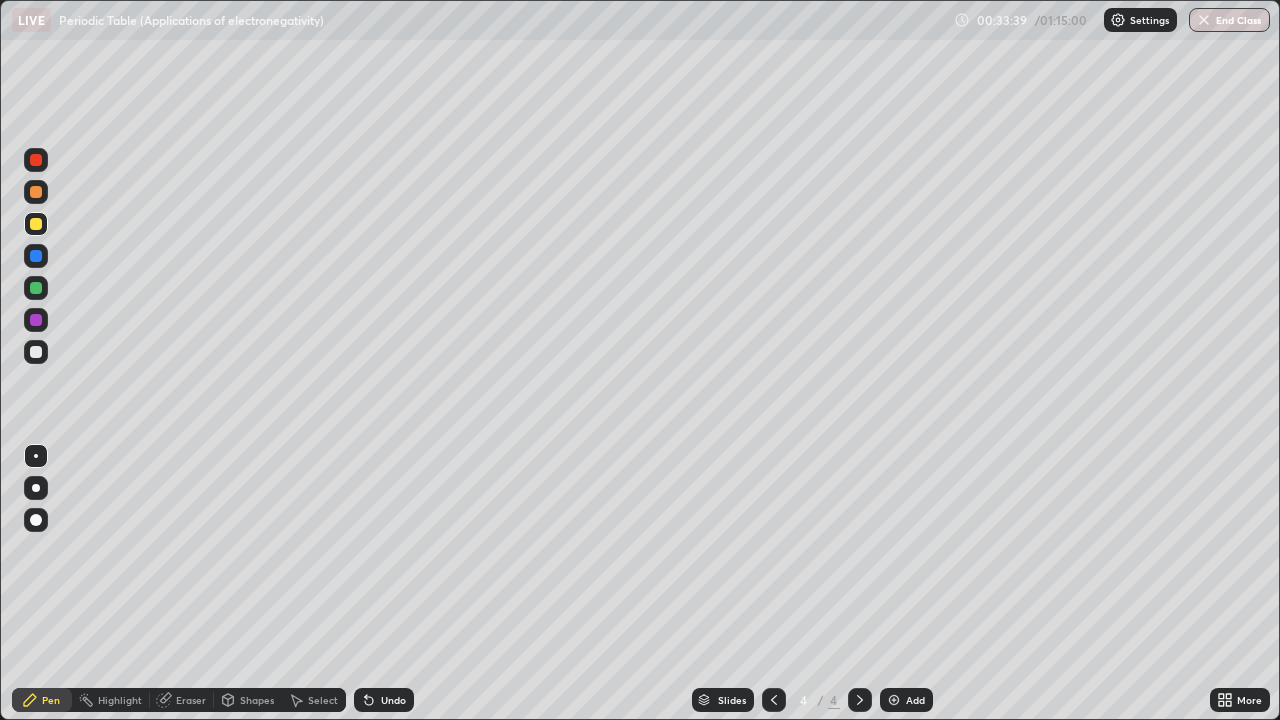 click on "Eraser" at bounding box center (182, 700) 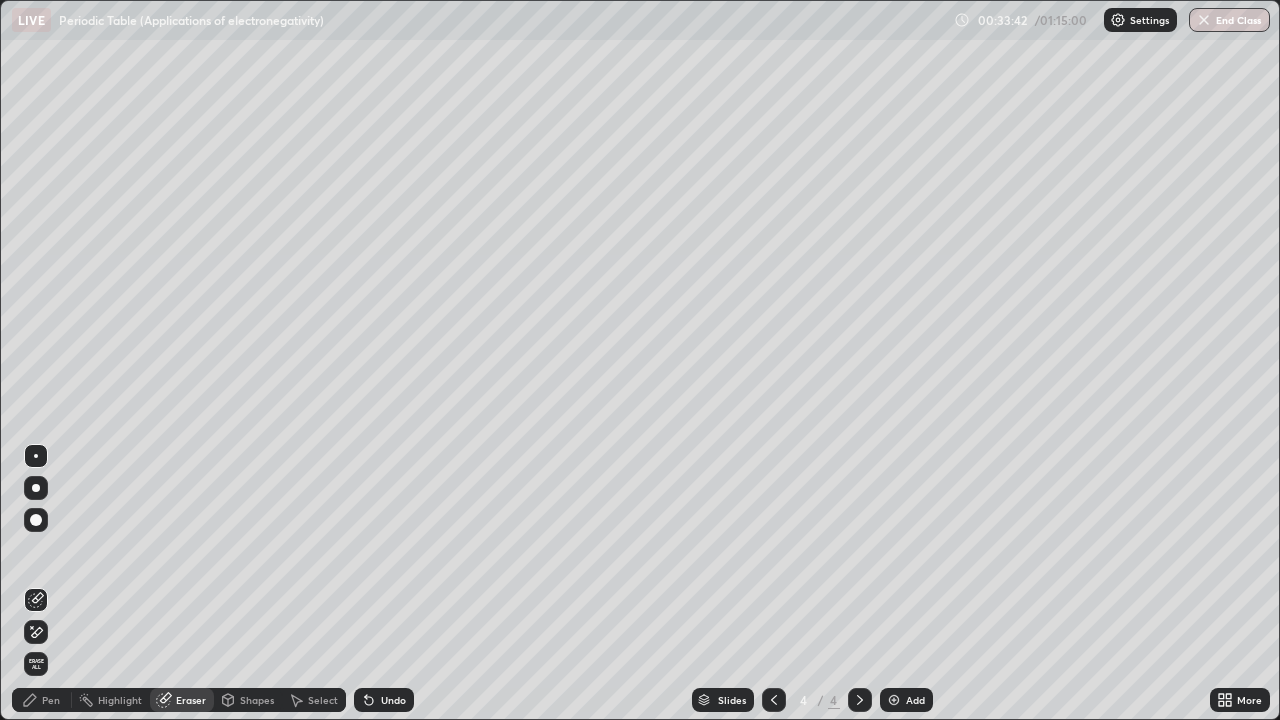 click on "Pen" at bounding box center [51, 700] 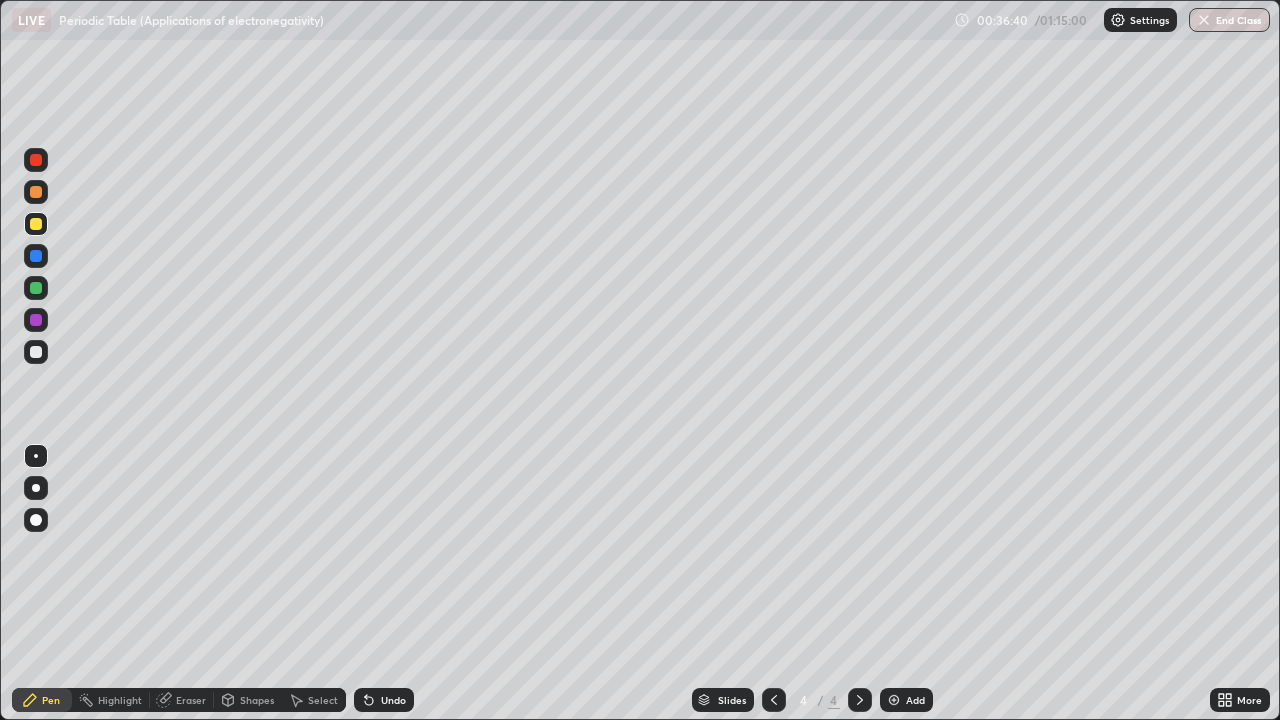 click on "Eraser" at bounding box center [182, 700] 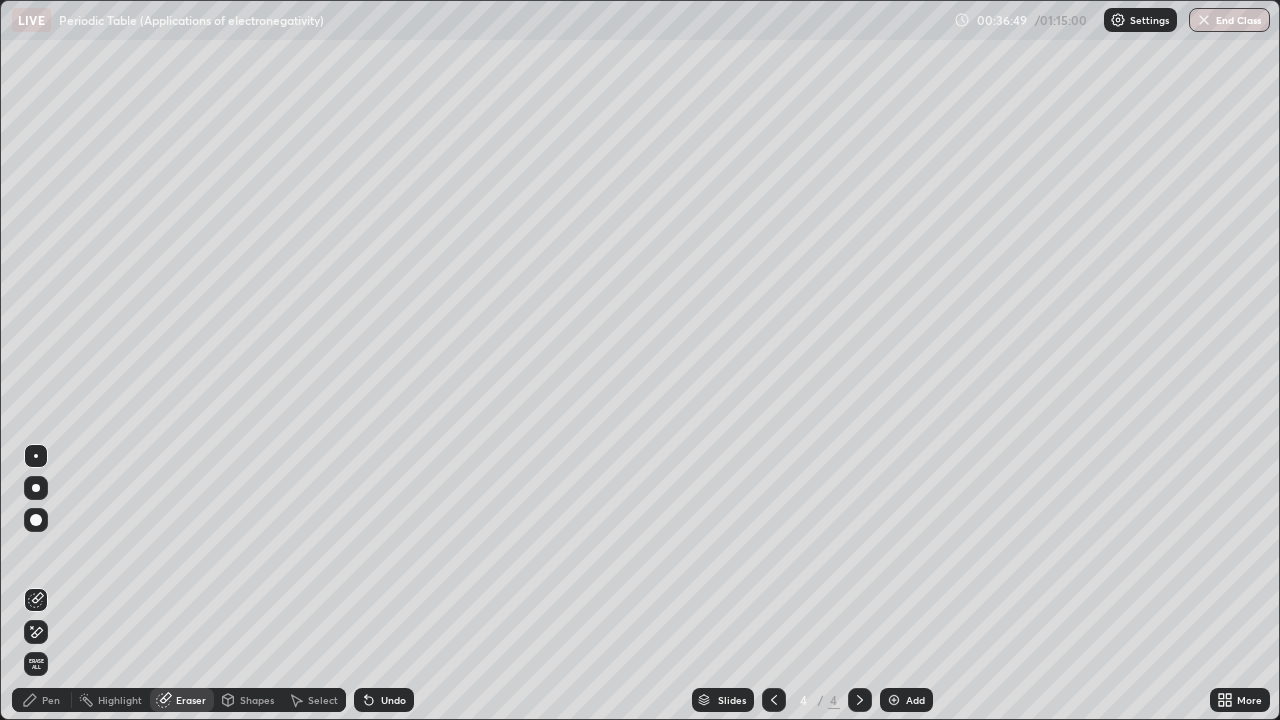 click on "Pen" at bounding box center [51, 700] 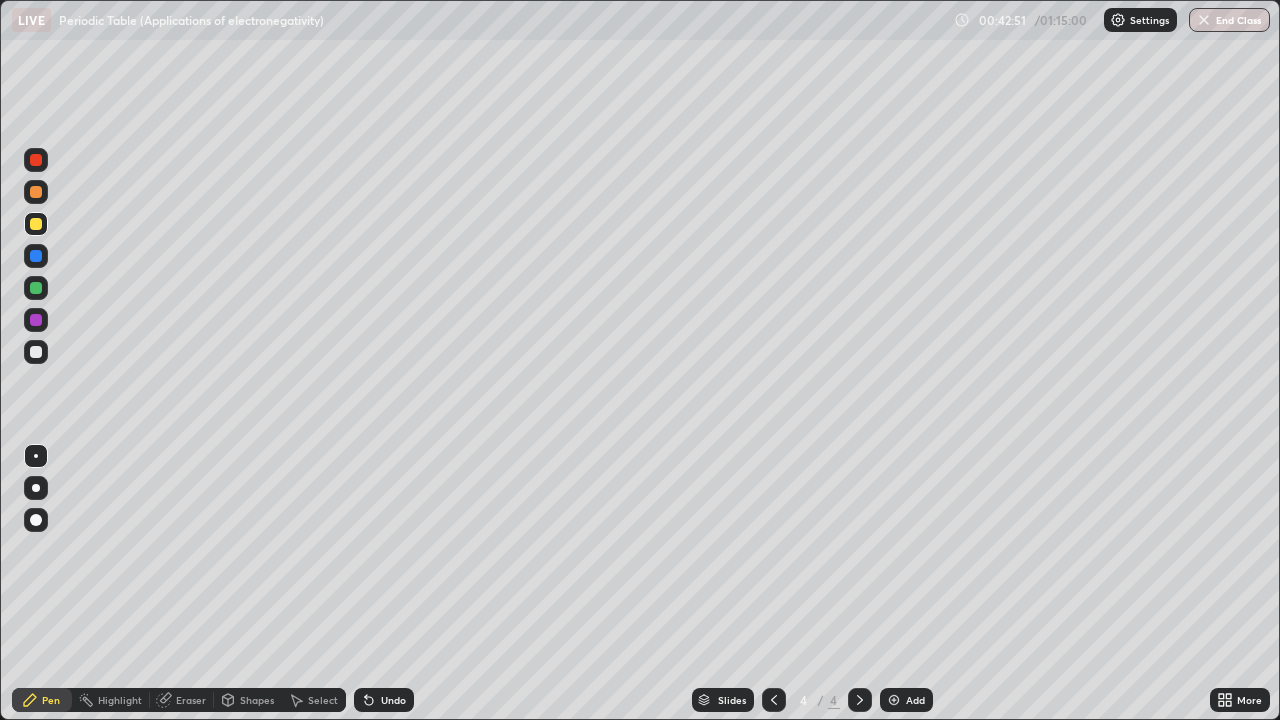 click on "Add" at bounding box center (915, 700) 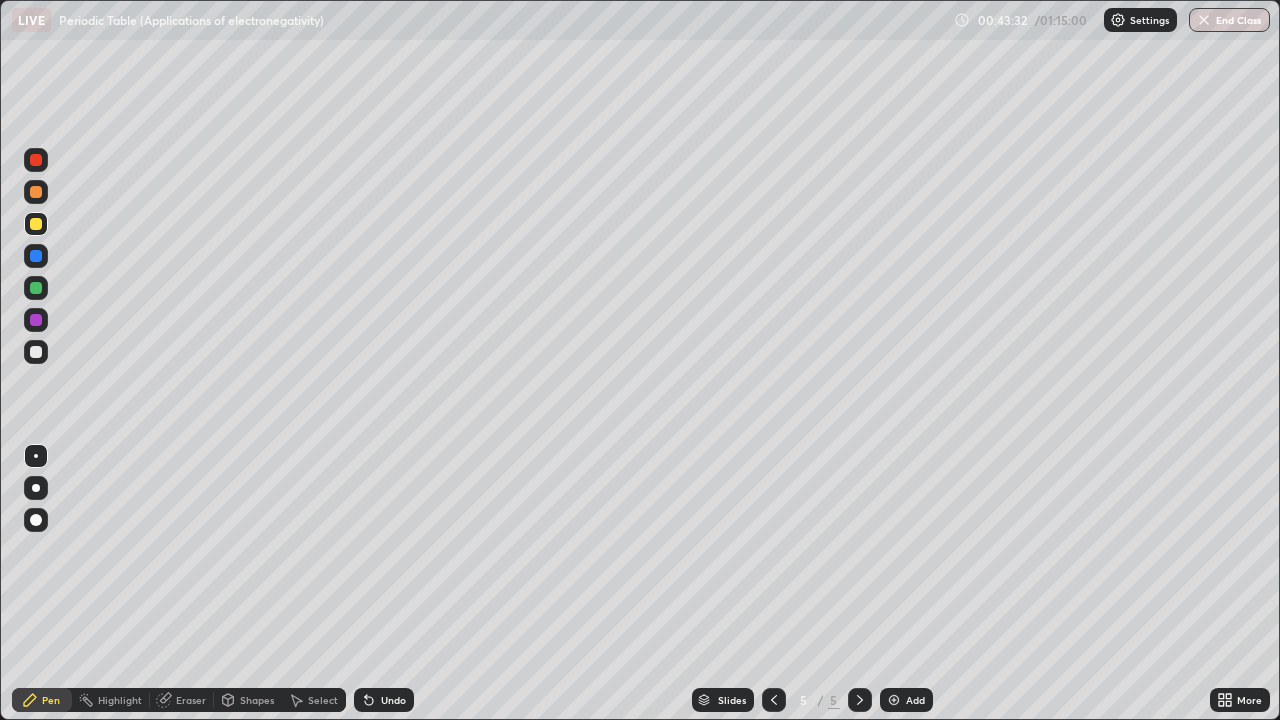 click on "Eraser" at bounding box center [191, 700] 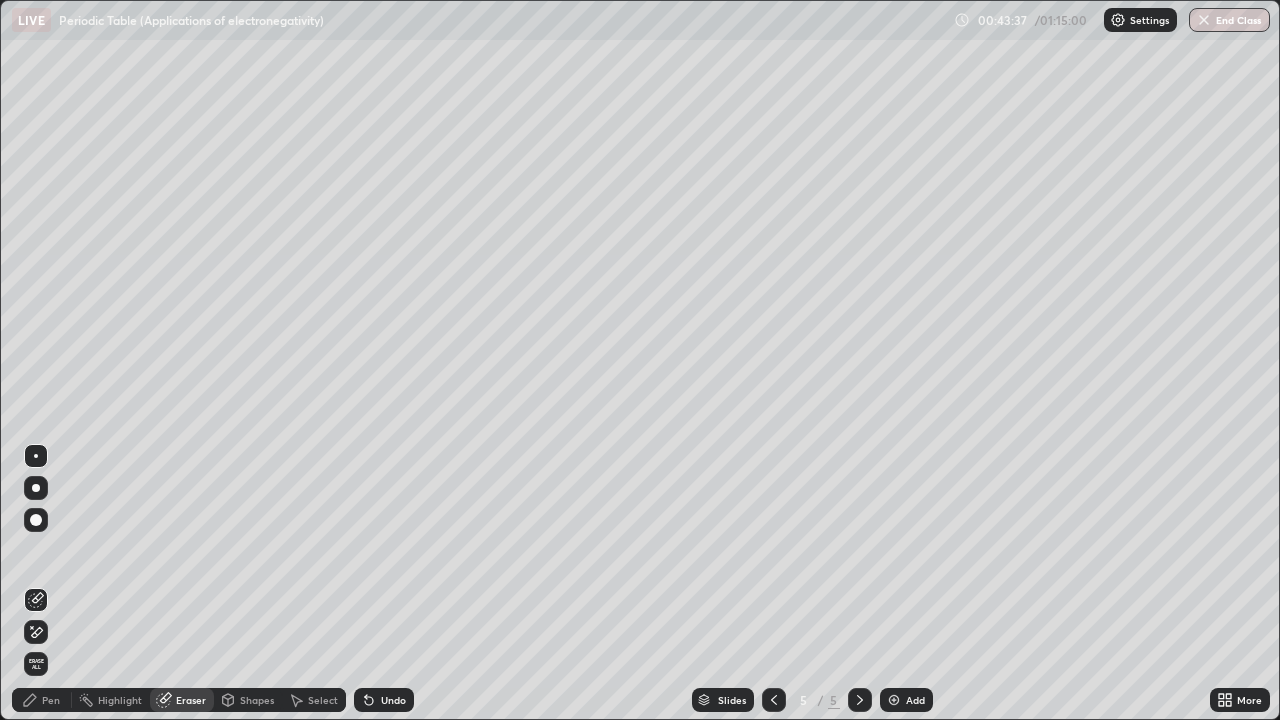 click on "Pen" at bounding box center [51, 700] 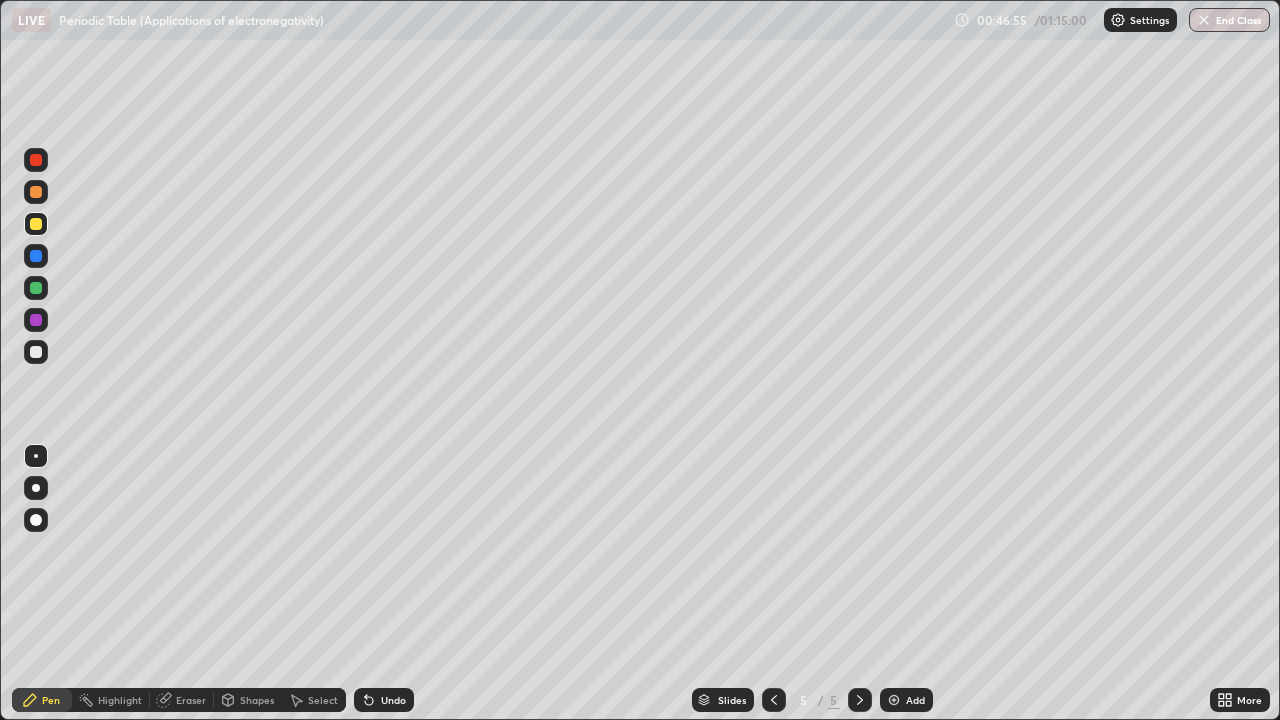 click on "Eraser" at bounding box center (191, 700) 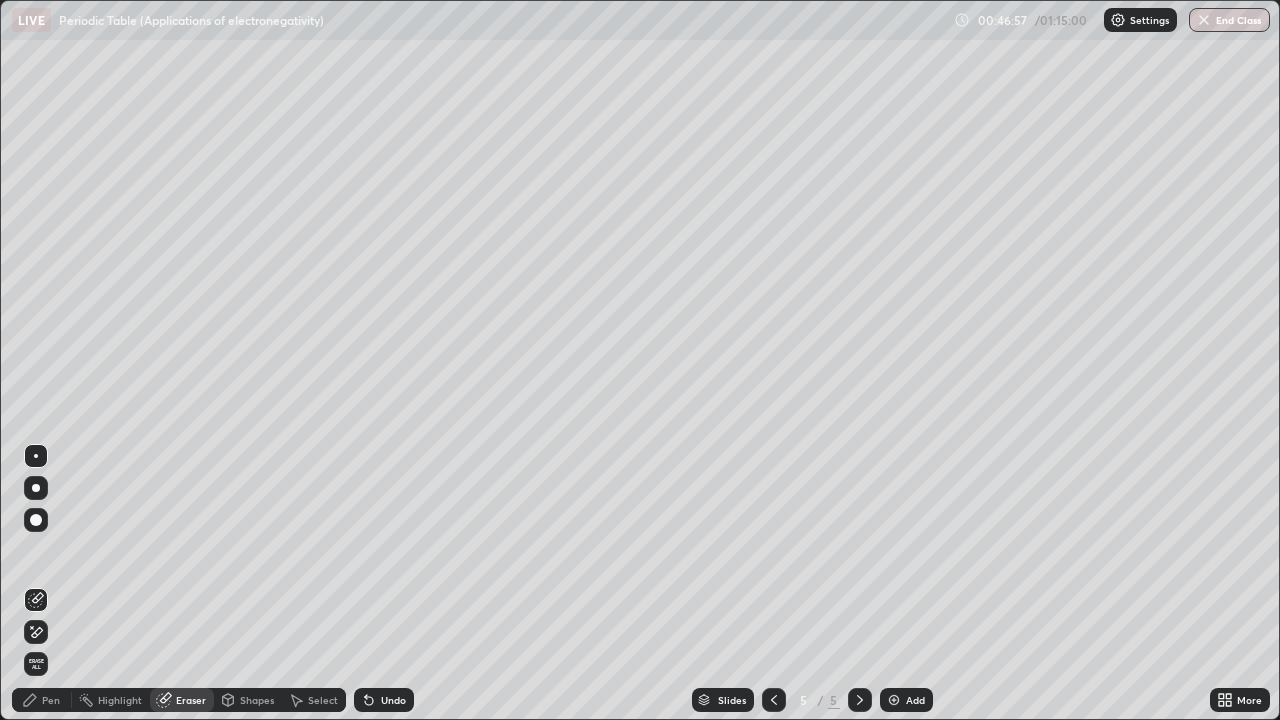 click on "Pen" at bounding box center [51, 700] 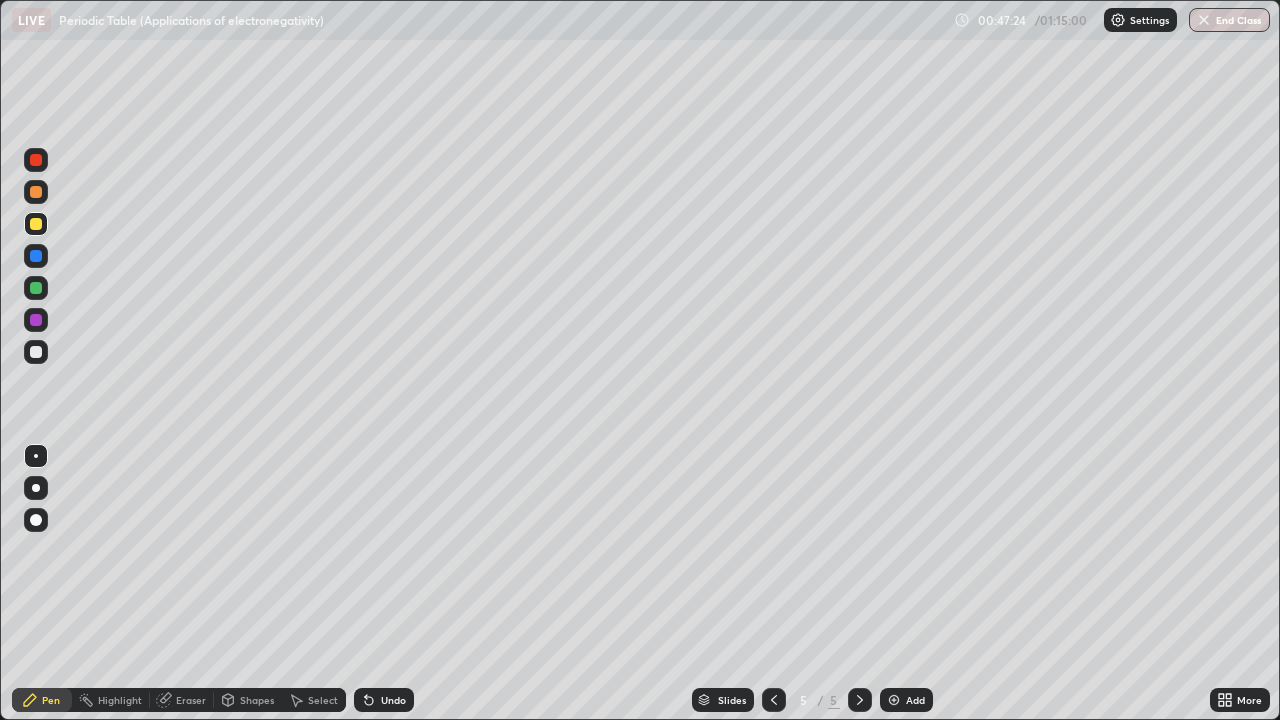 click on "Eraser" at bounding box center (182, 700) 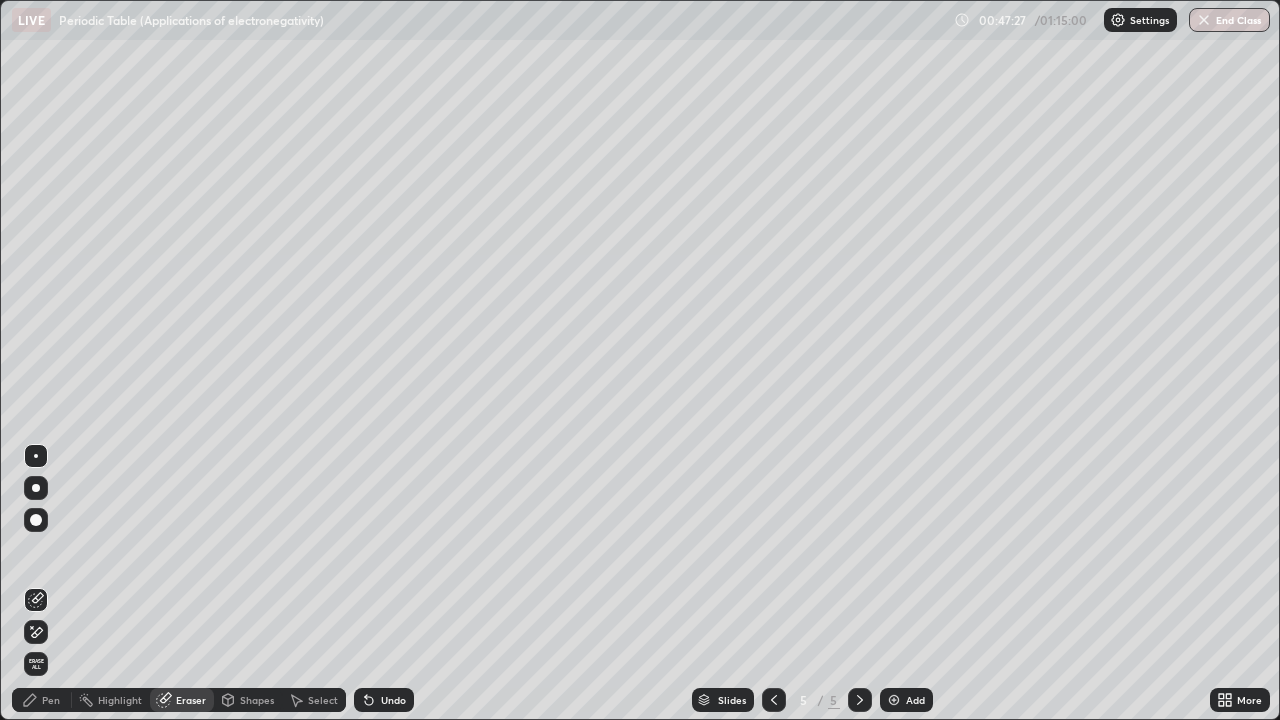 click on "Pen" at bounding box center [51, 700] 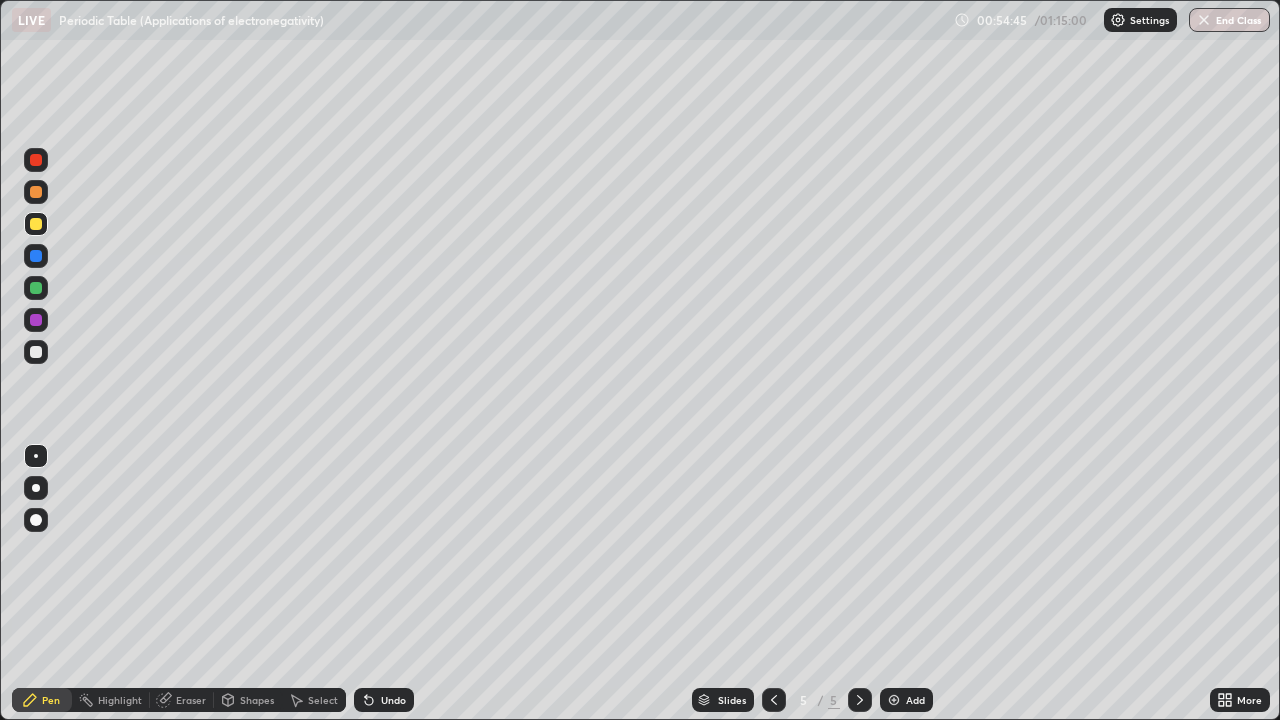 click on "Add" at bounding box center (906, 700) 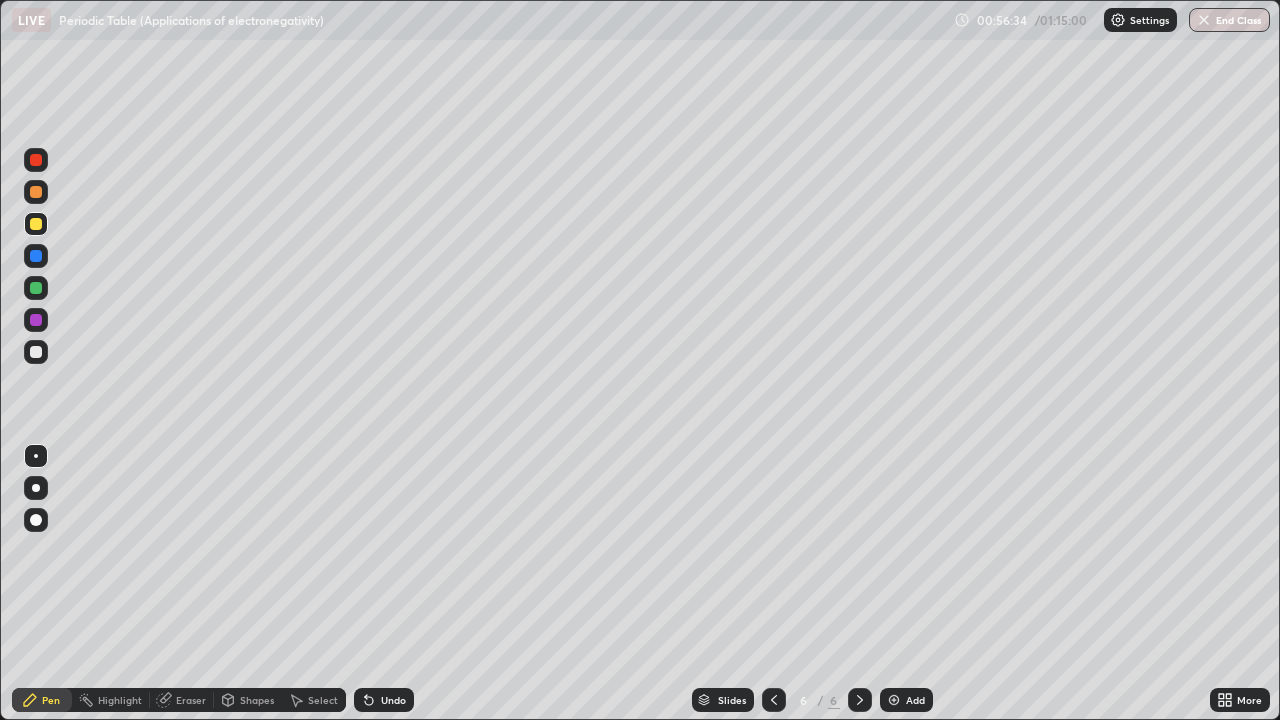 click on "Eraser" at bounding box center [191, 700] 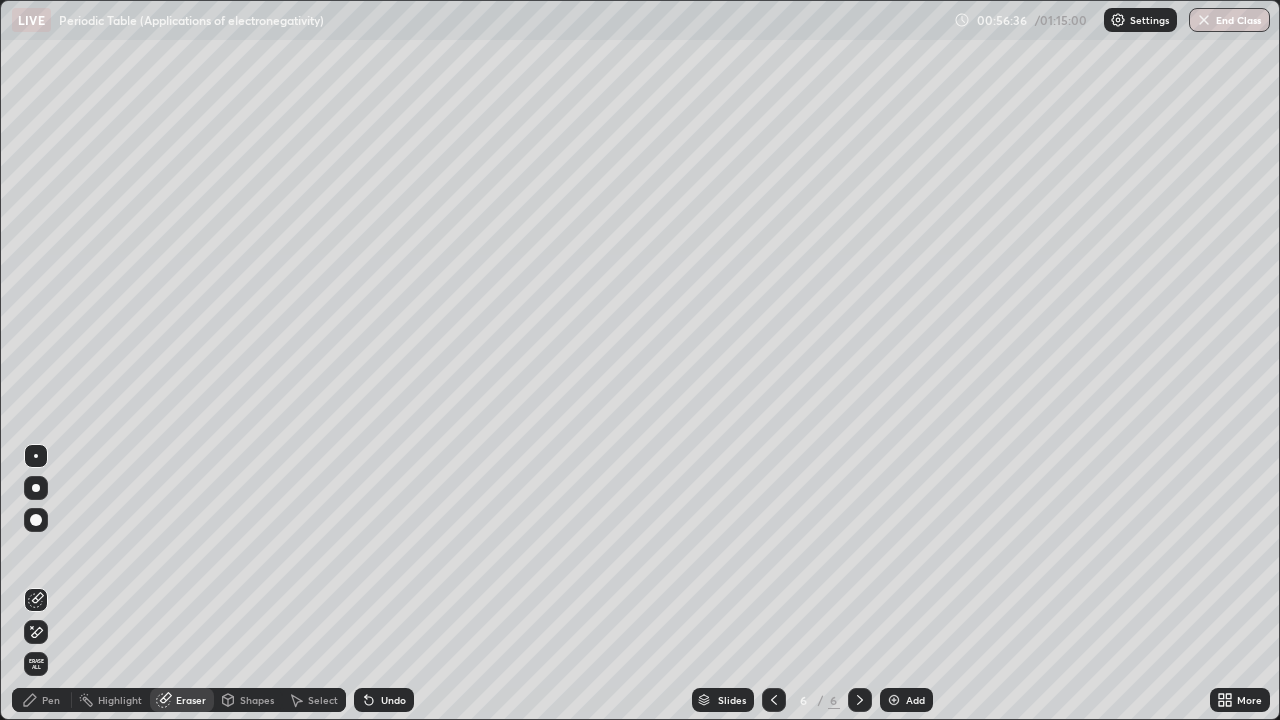 click on "Pen" at bounding box center [51, 700] 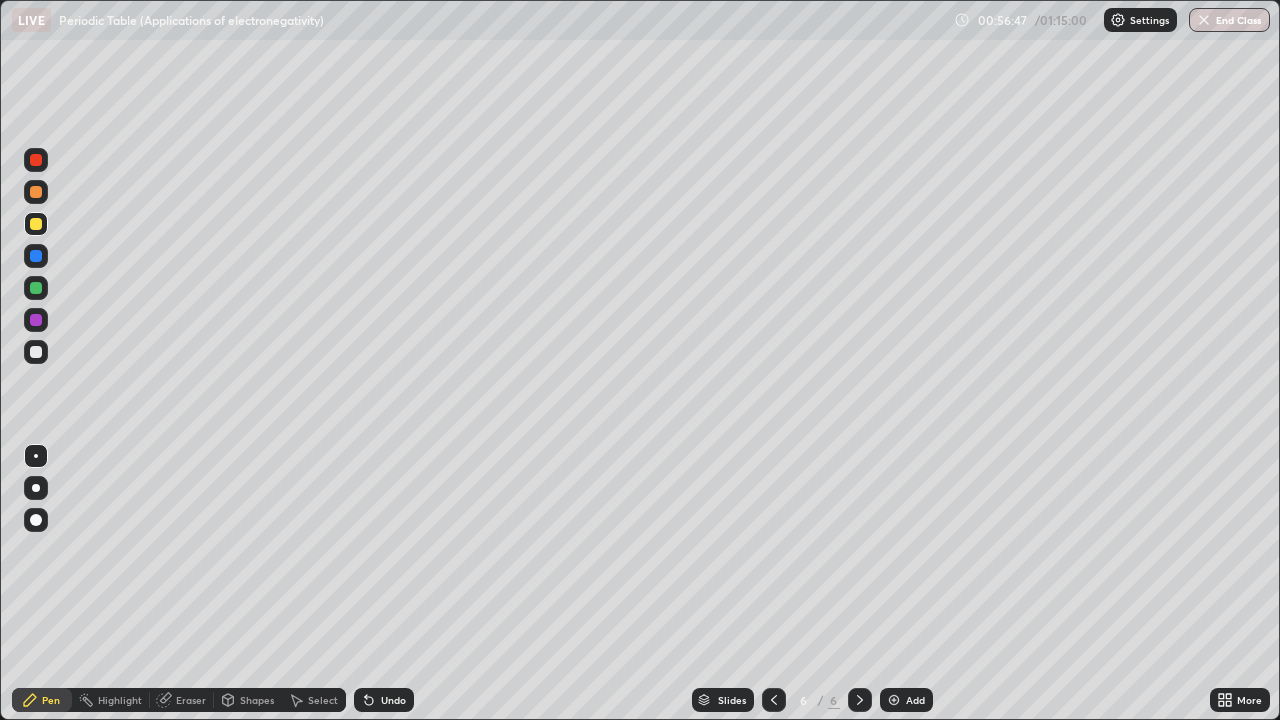 click on "Eraser" at bounding box center (191, 700) 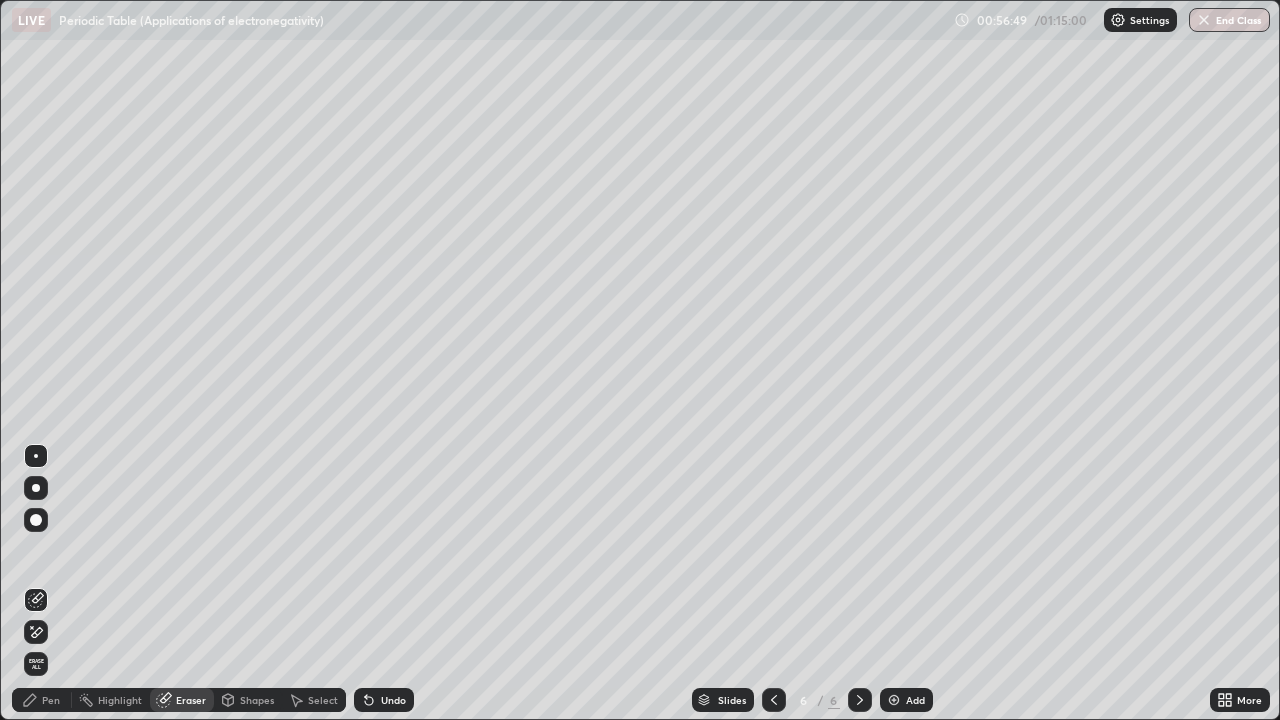 click on "Pen" at bounding box center [51, 700] 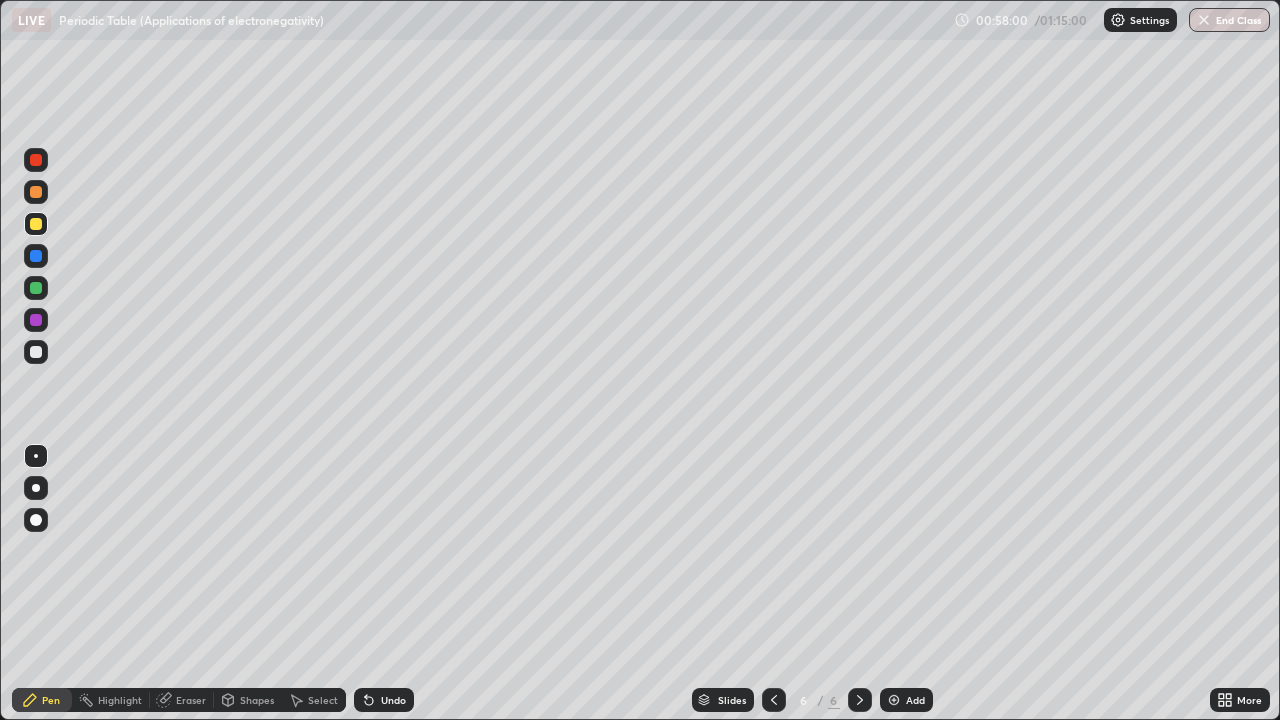 click on "Eraser" at bounding box center [191, 700] 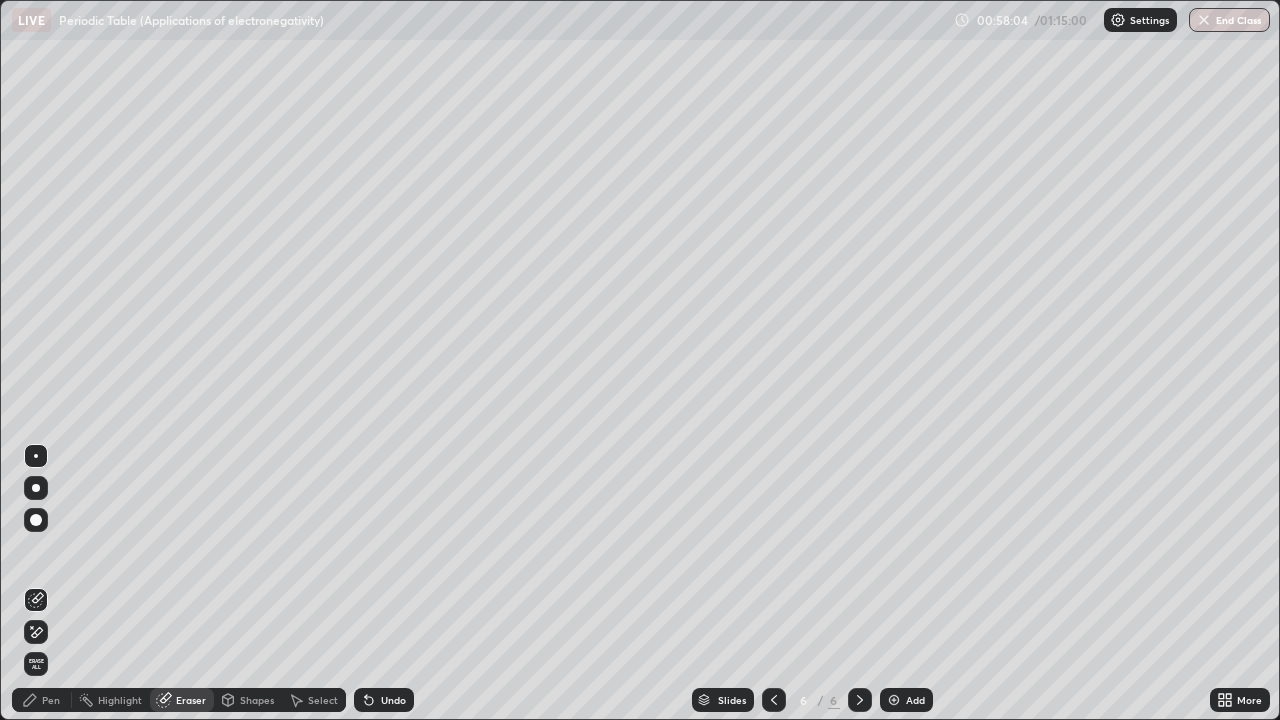 click on "Pen" at bounding box center [42, 700] 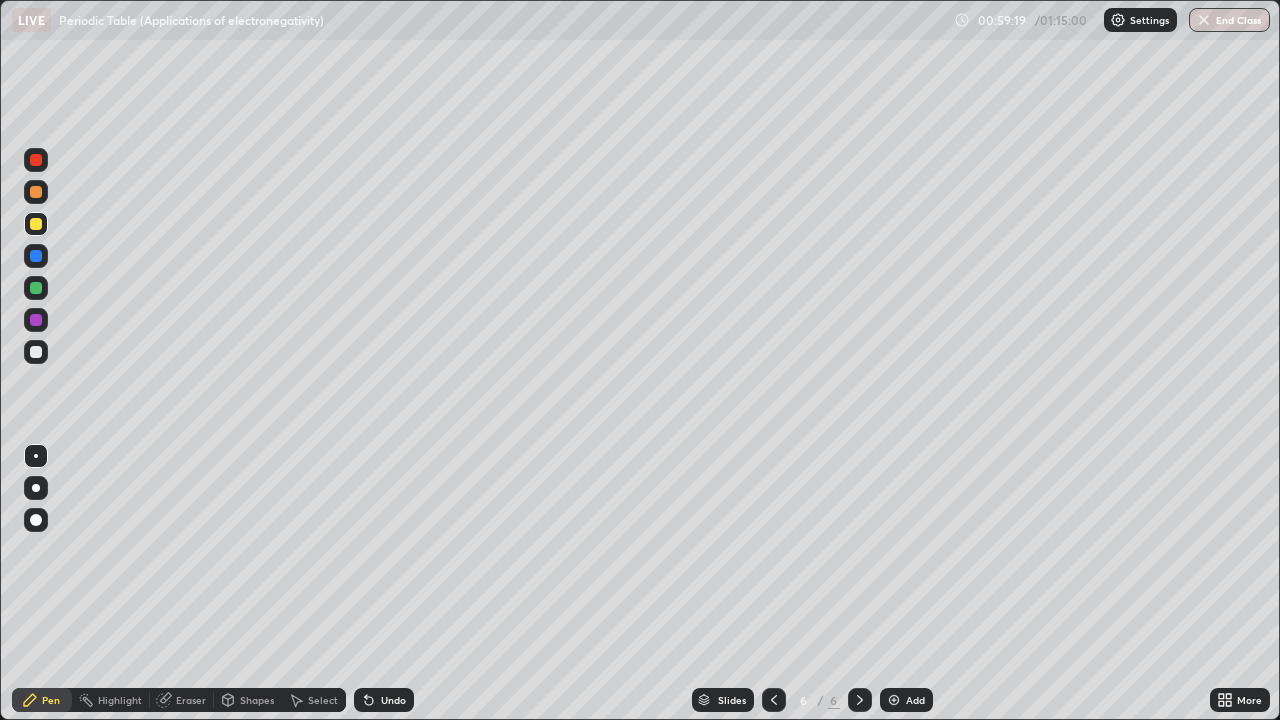 click on "Eraser" at bounding box center (191, 700) 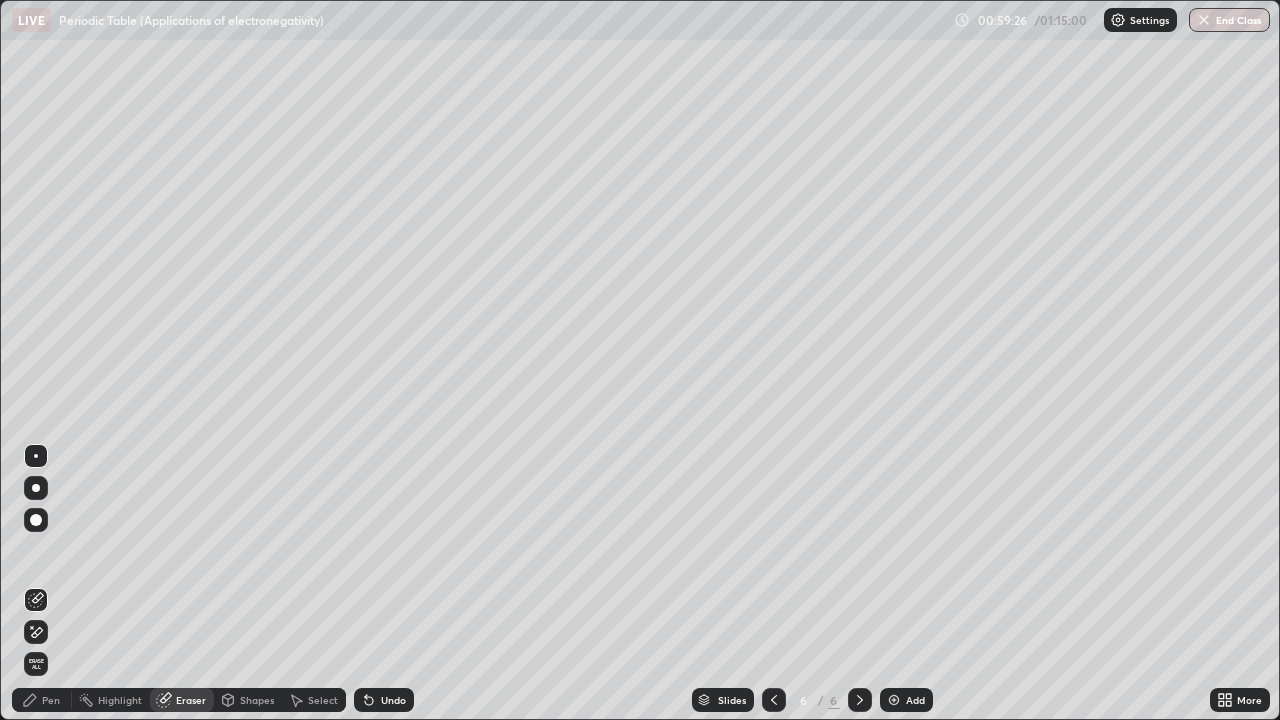 click on "Pen" at bounding box center (51, 700) 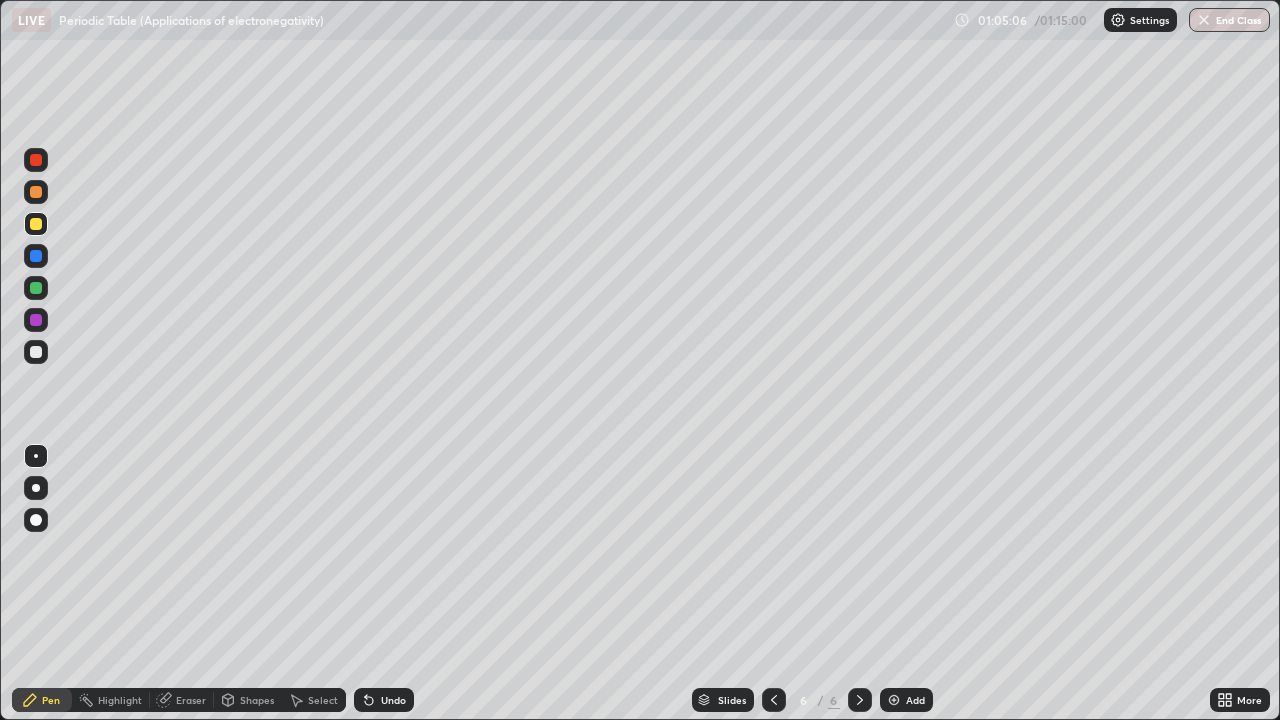 click on "Add" at bounding box center [915, 700] 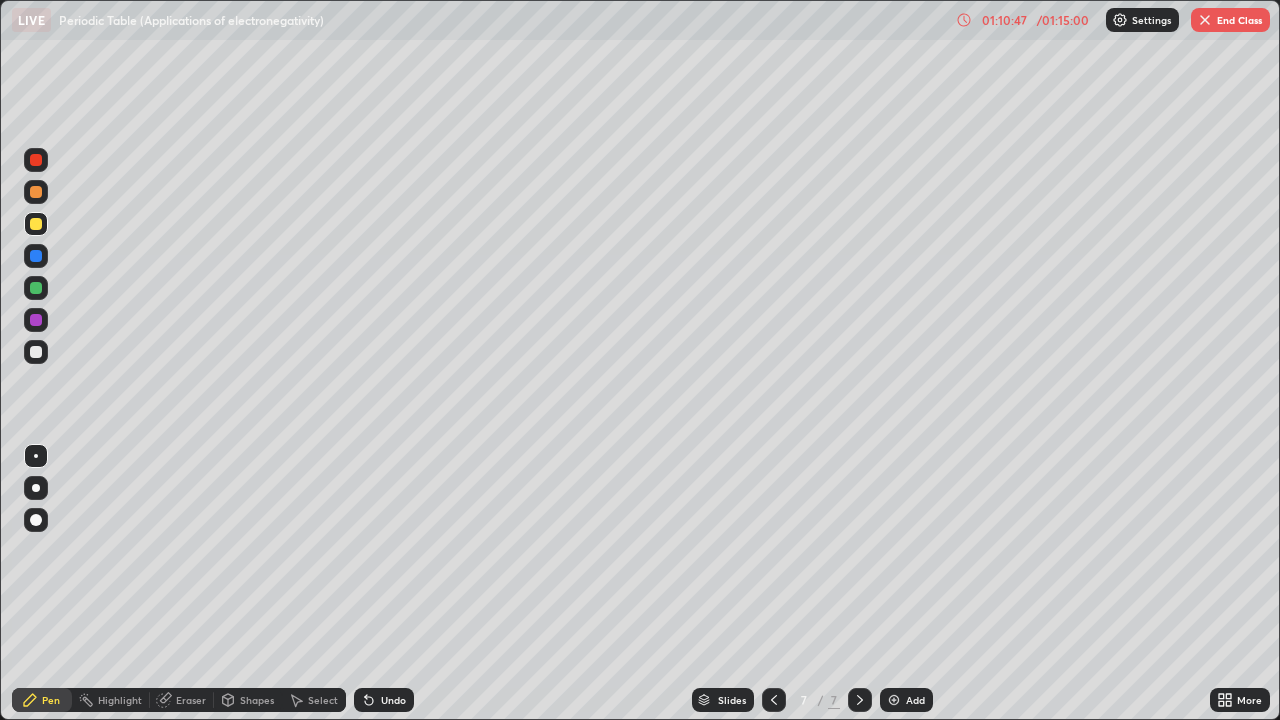scroll, scrollTop: 0, scrollLeft: 0, axis: both 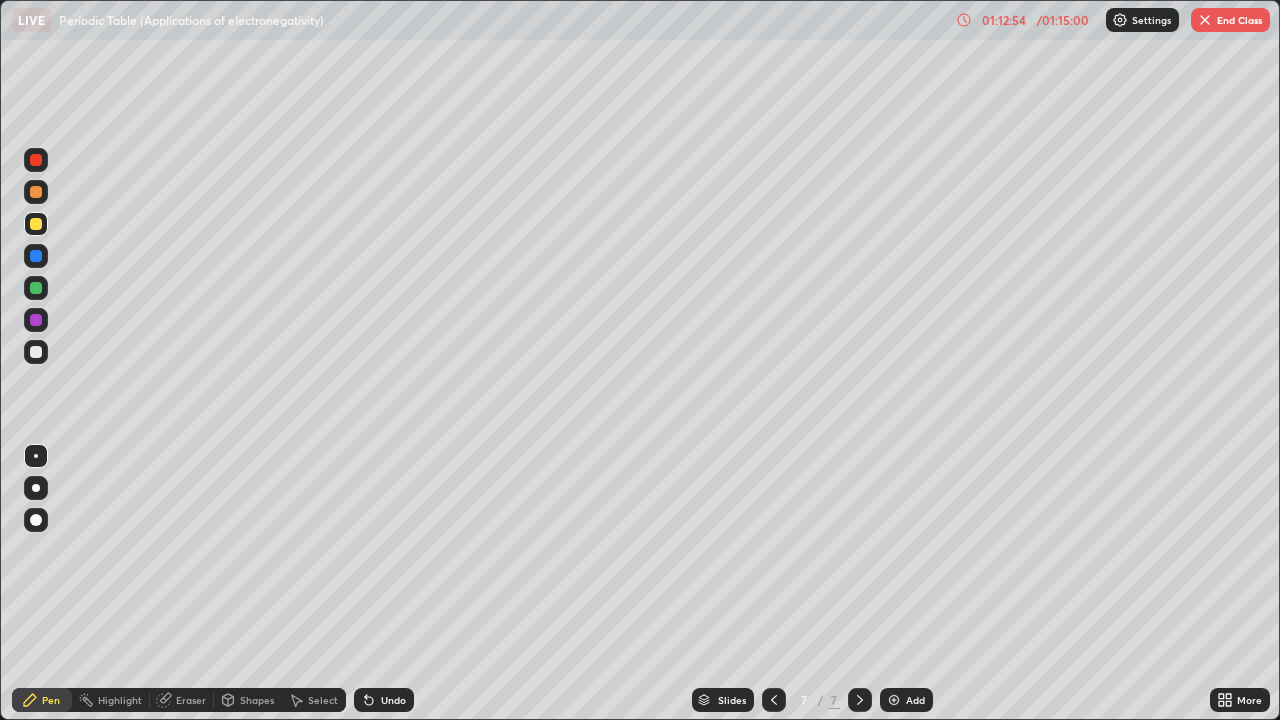 click on "Eraser" at bounding box center (191, 700) 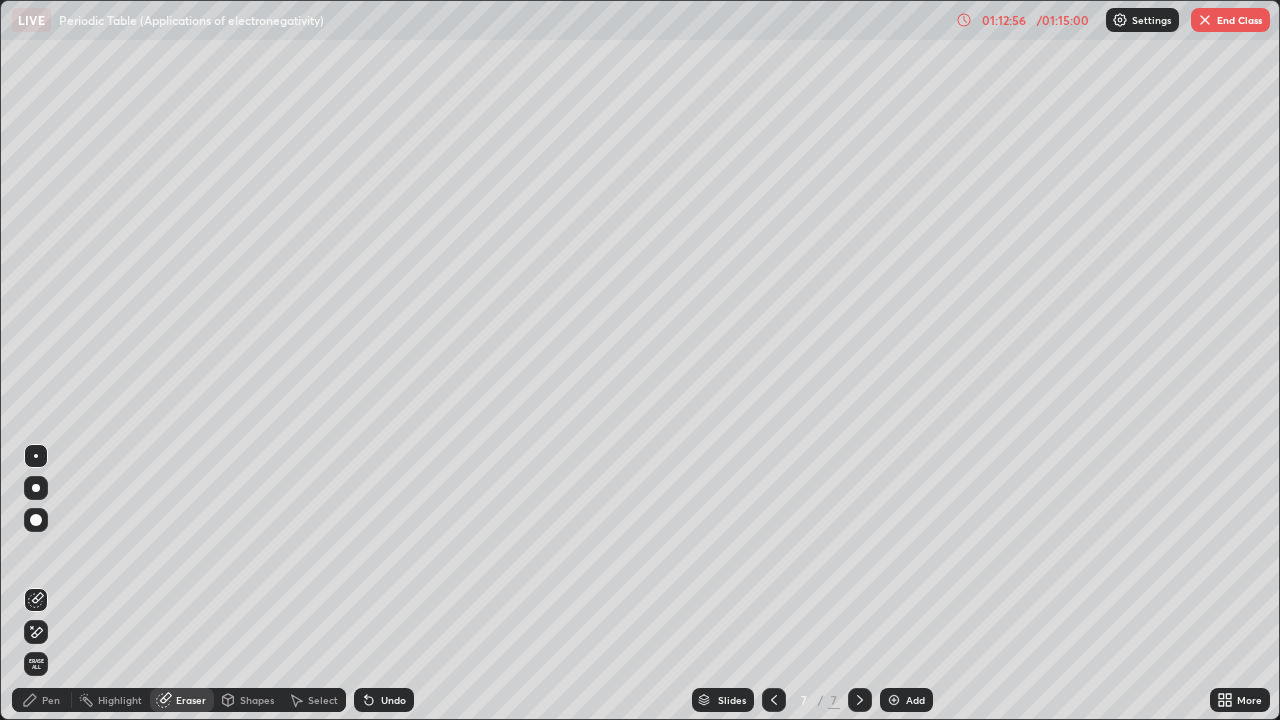 click on "Pen" at bounding box center [51, 700] 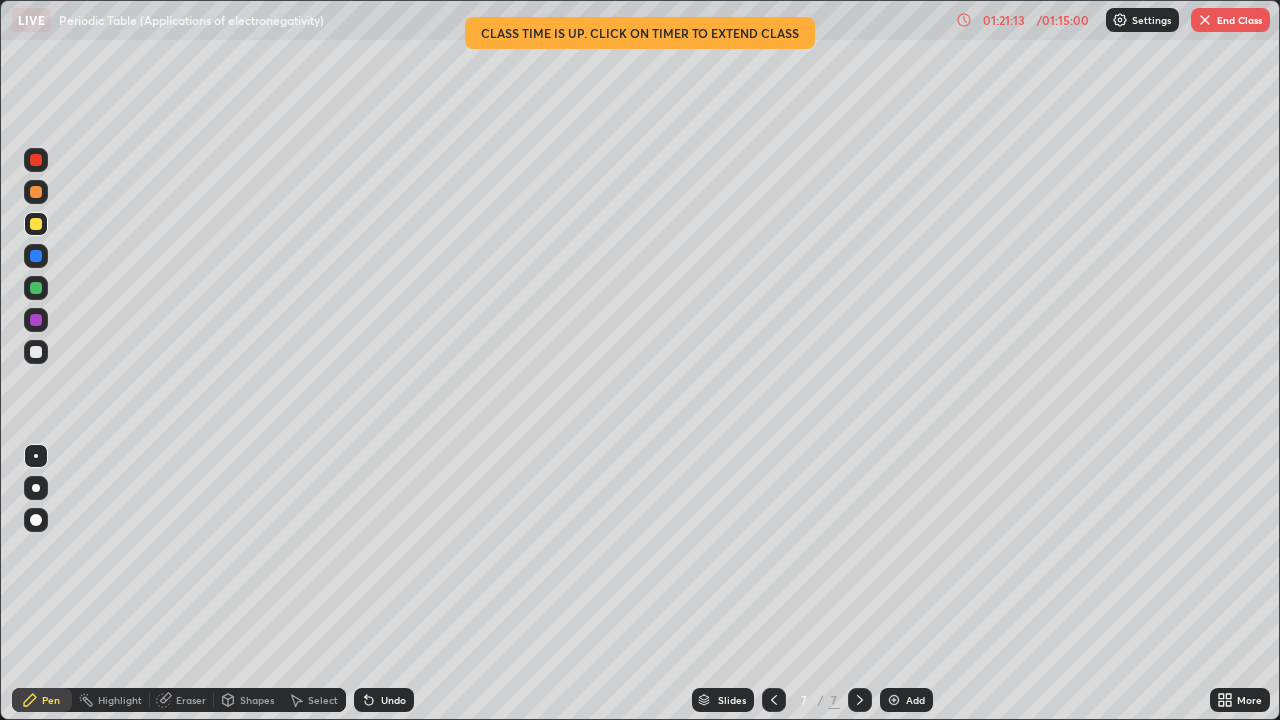 click on "End Class" at bounding box center (1230, 20) 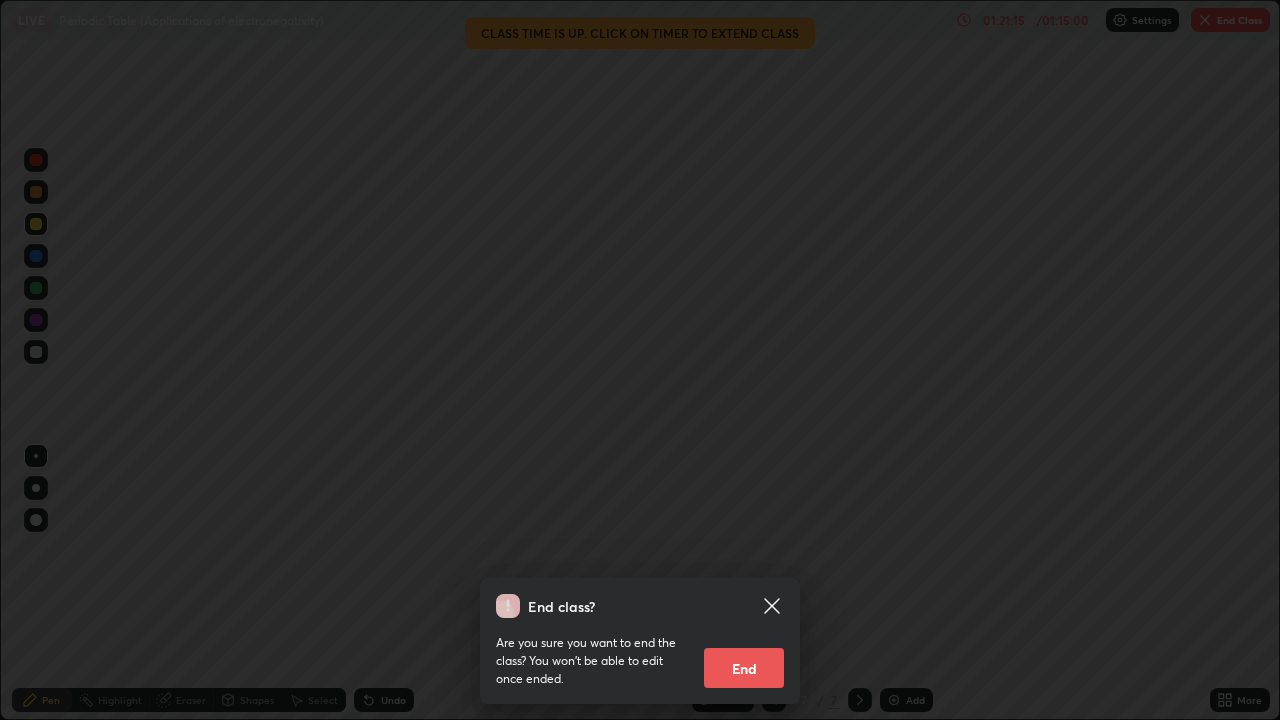 click on "End" at bounding box center (744, 668) 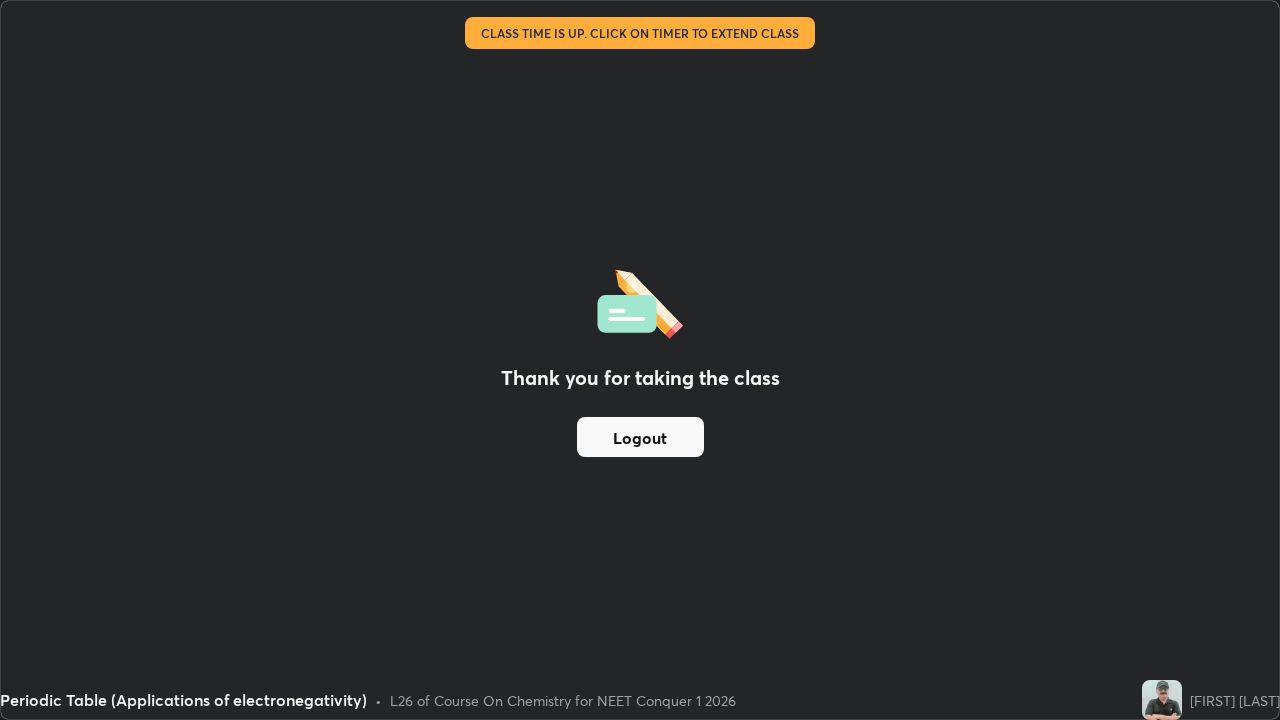 click on "Logout" at bounding box center (640, 437) 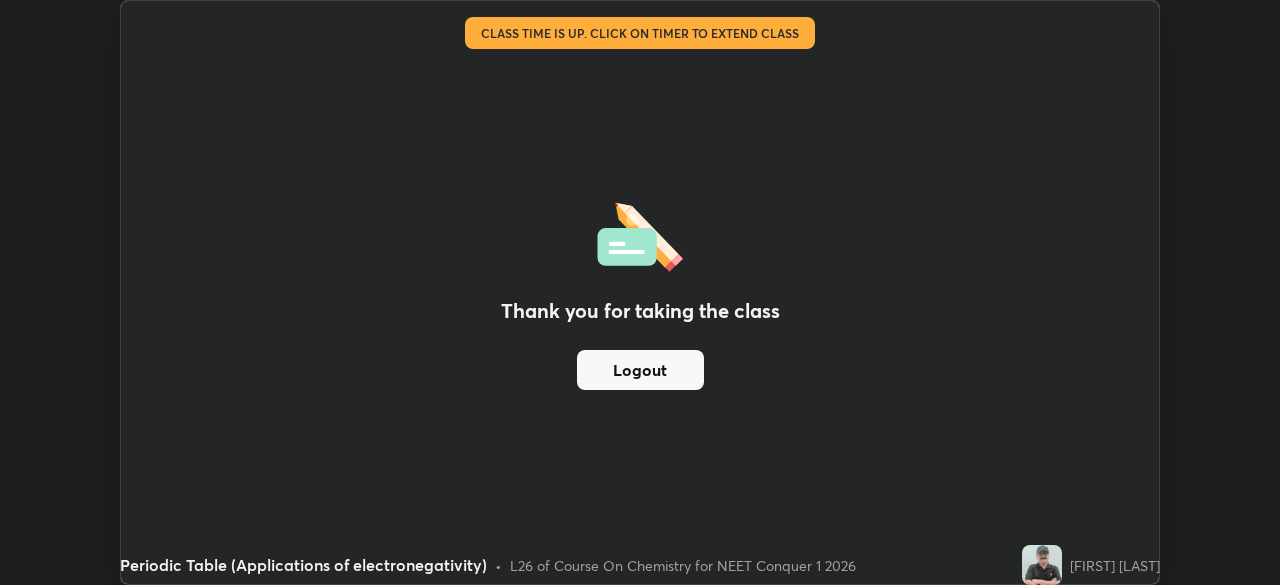 scroll, scrollTop: 585, scrollLeft: 1280, axis: both 